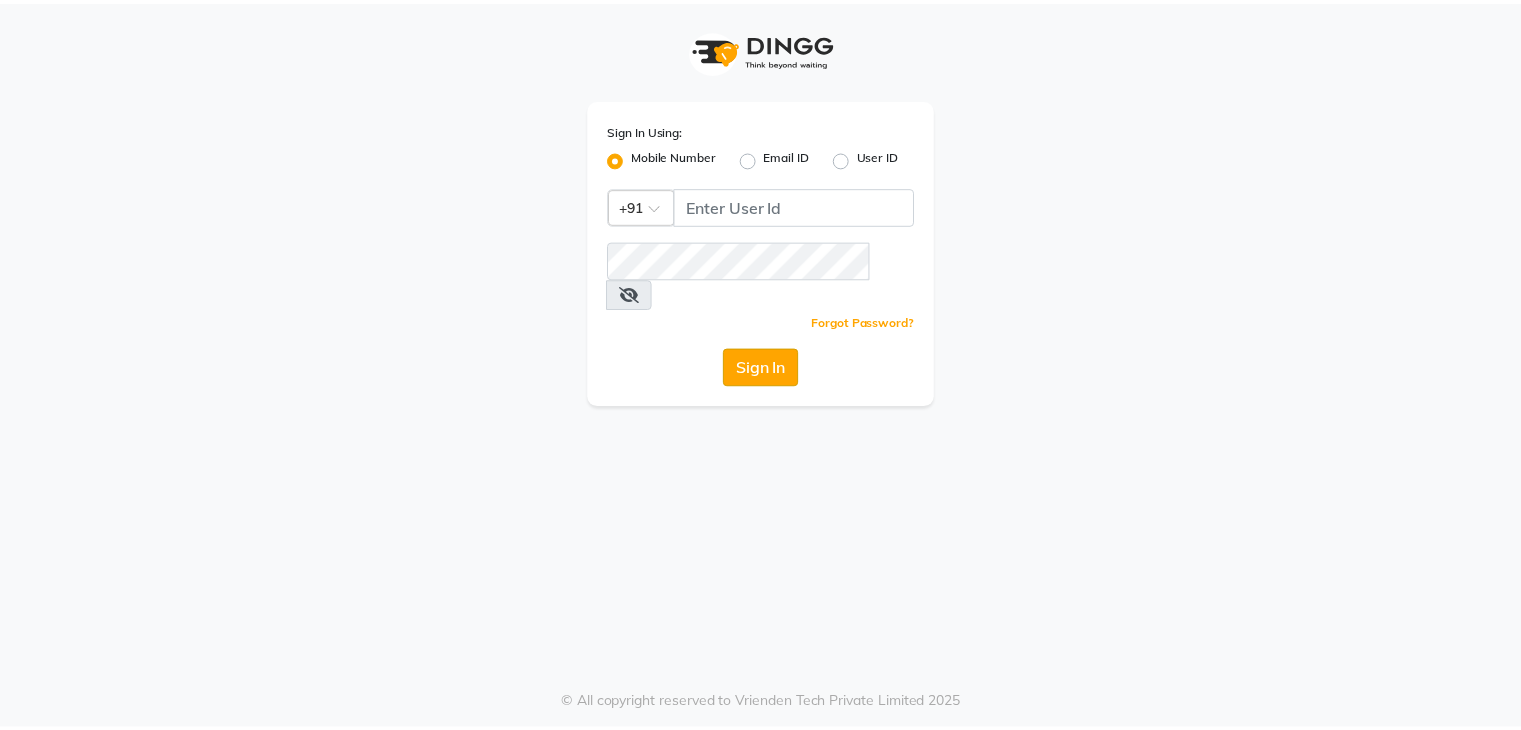 scroll, scrollTop: 0, scrollLeft: 0, axis: both 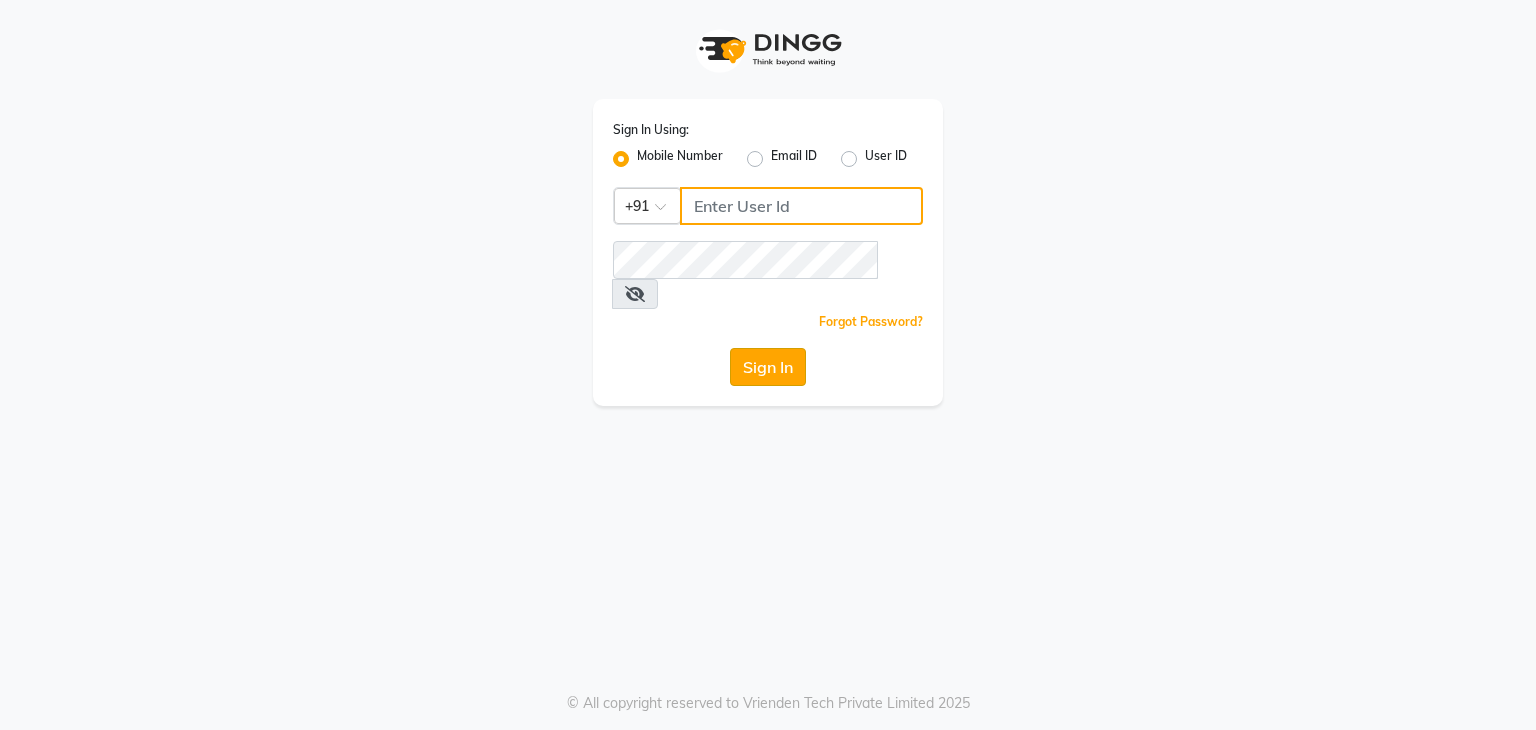 type on "813503095" 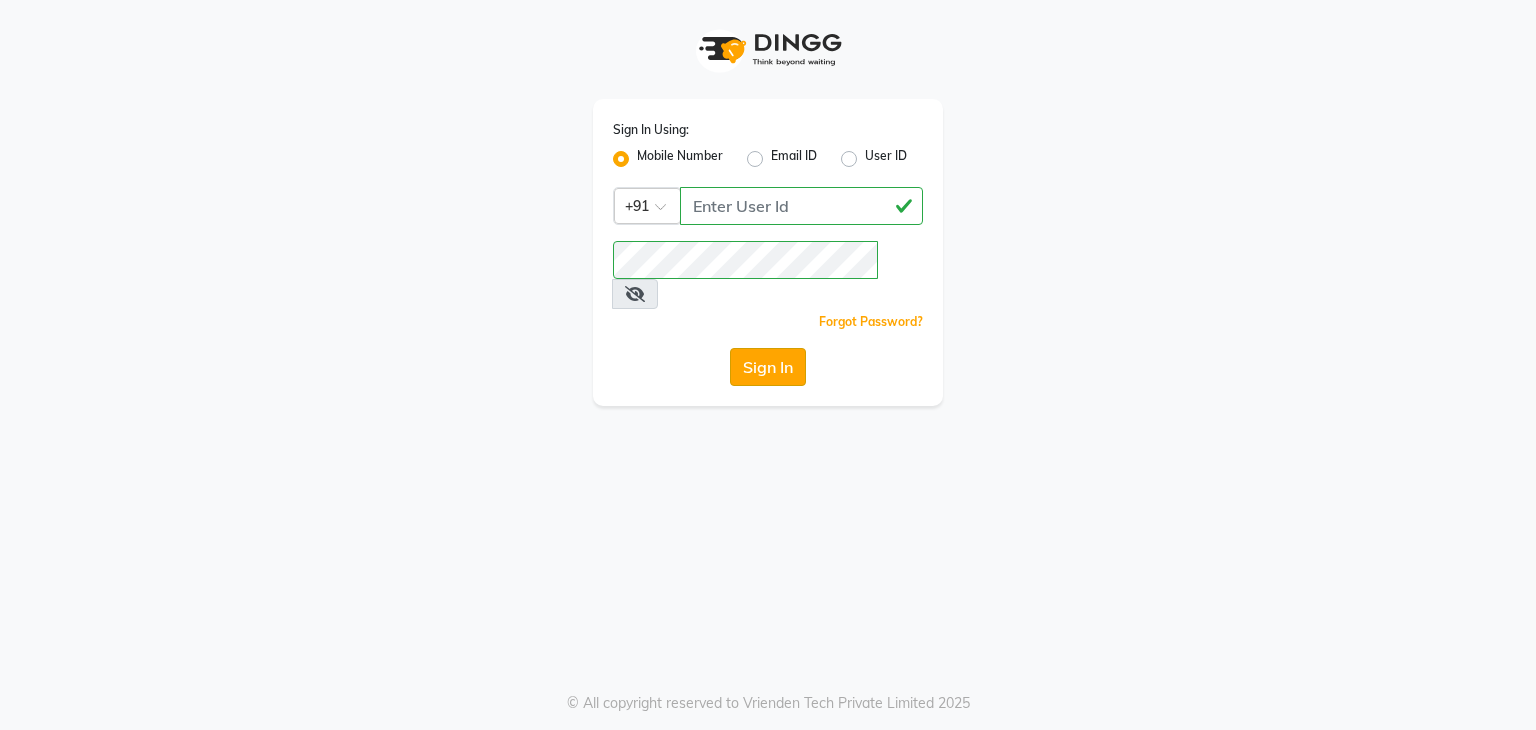 click on "Sign In" 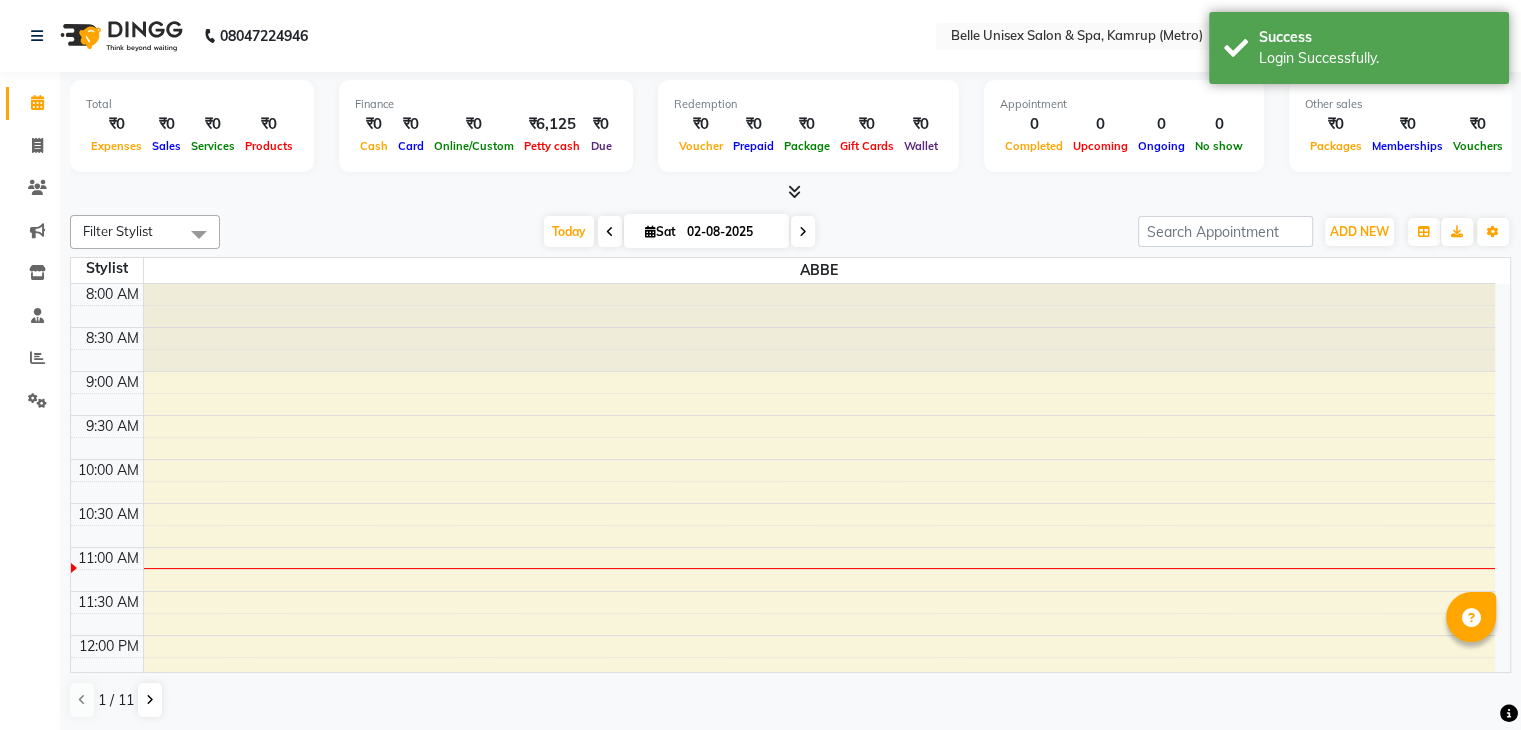 scroll, scrollTop: 263, scrollLeft: 0, axis: vertical 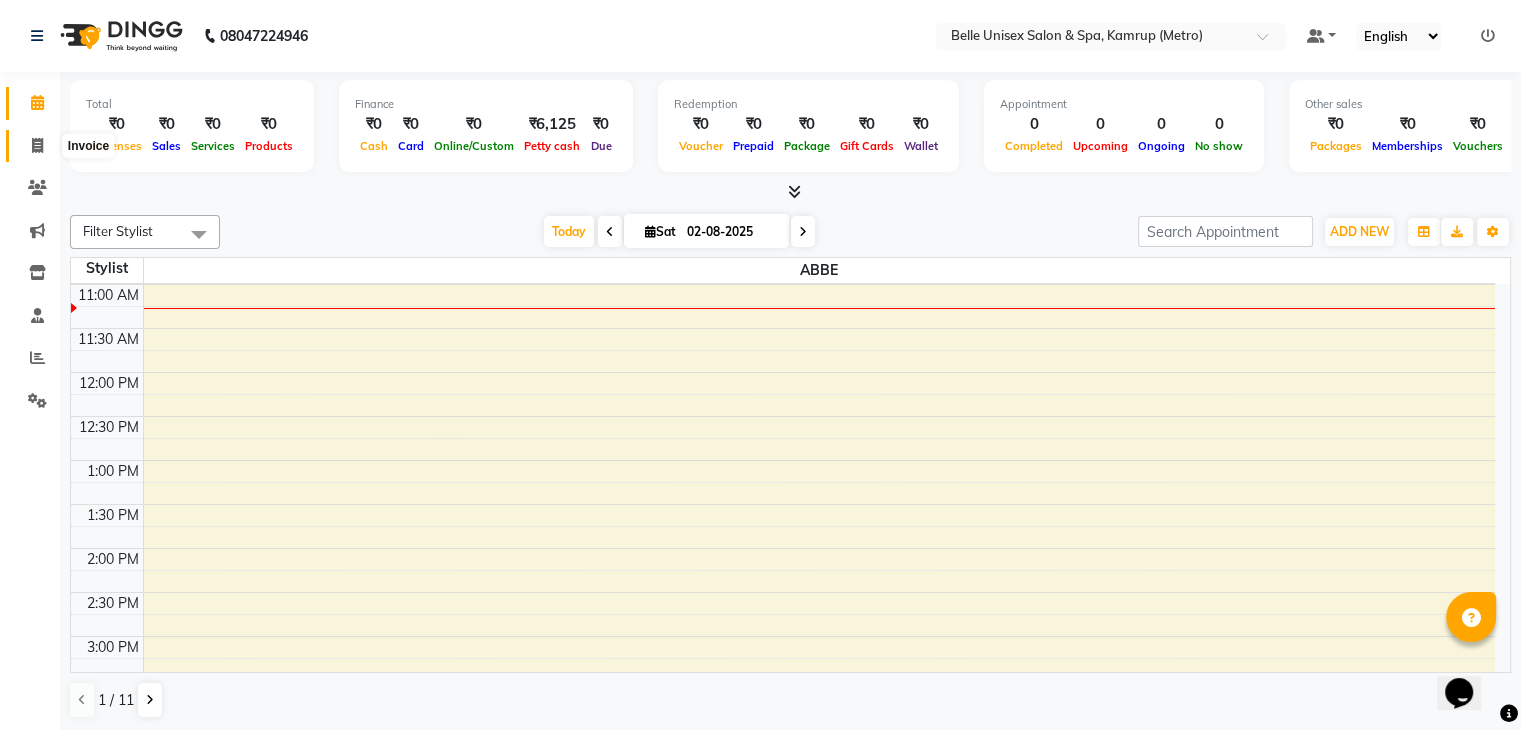 click 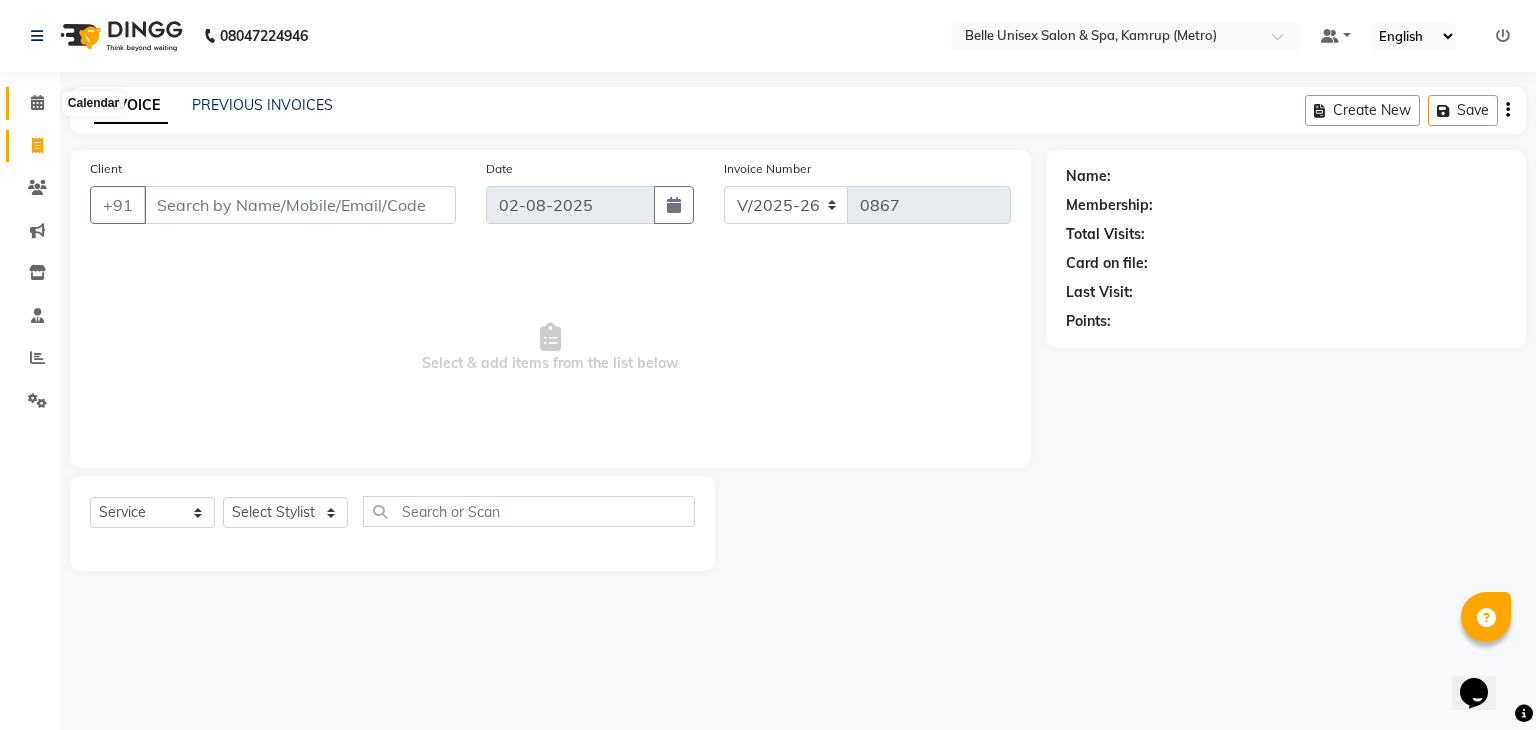 click 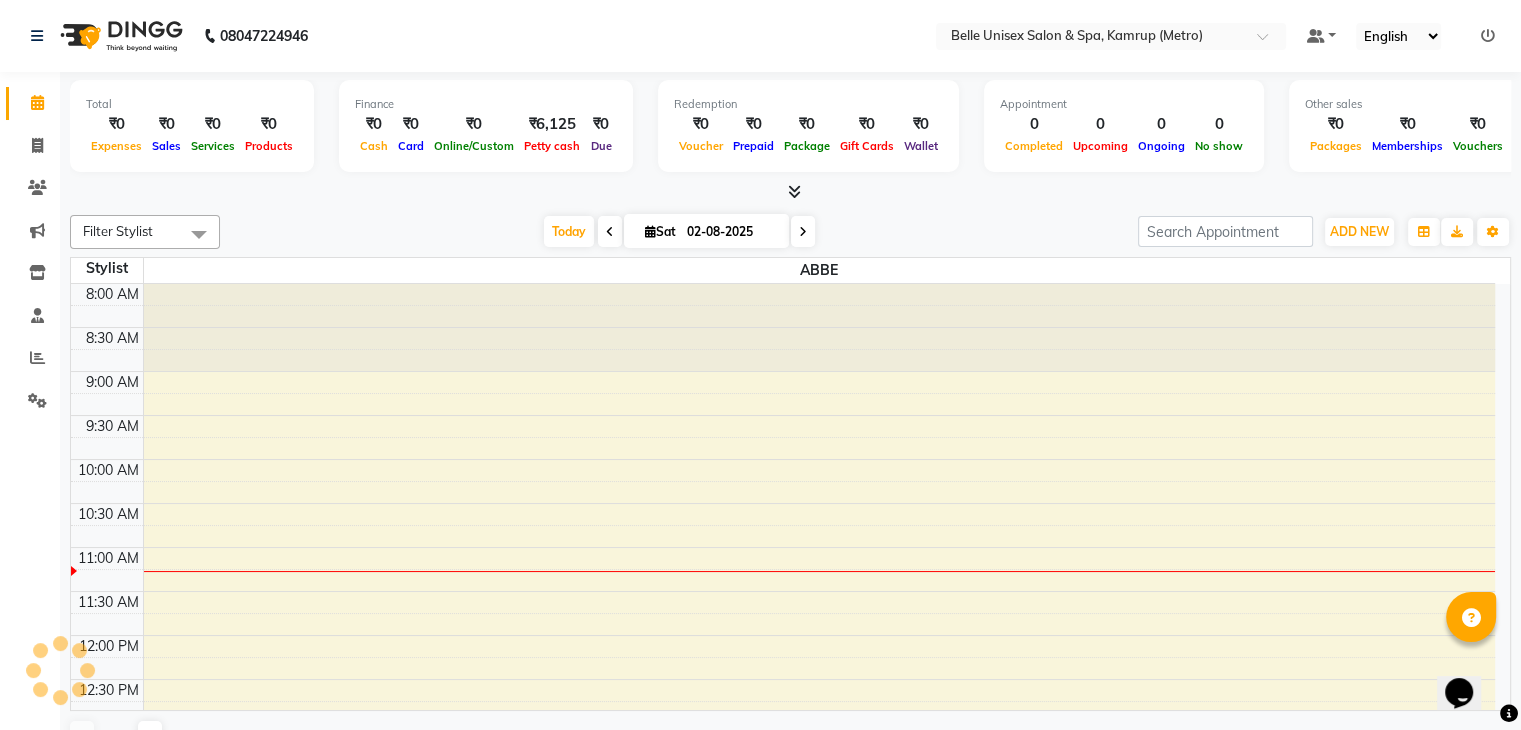 scroll, scrollTop: 263, scrollLeft: 0, axis: vertical 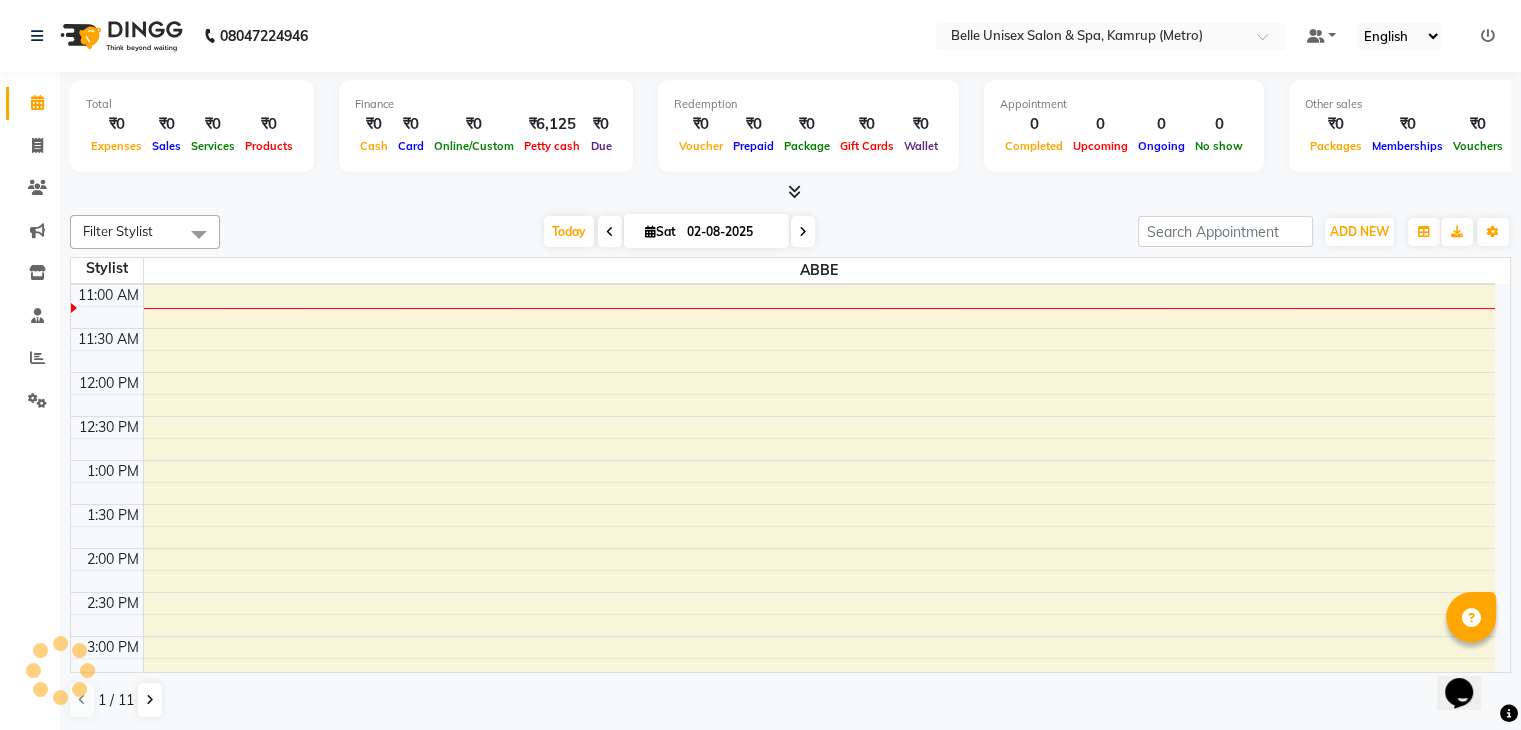 click at bounding box center (790, 192) 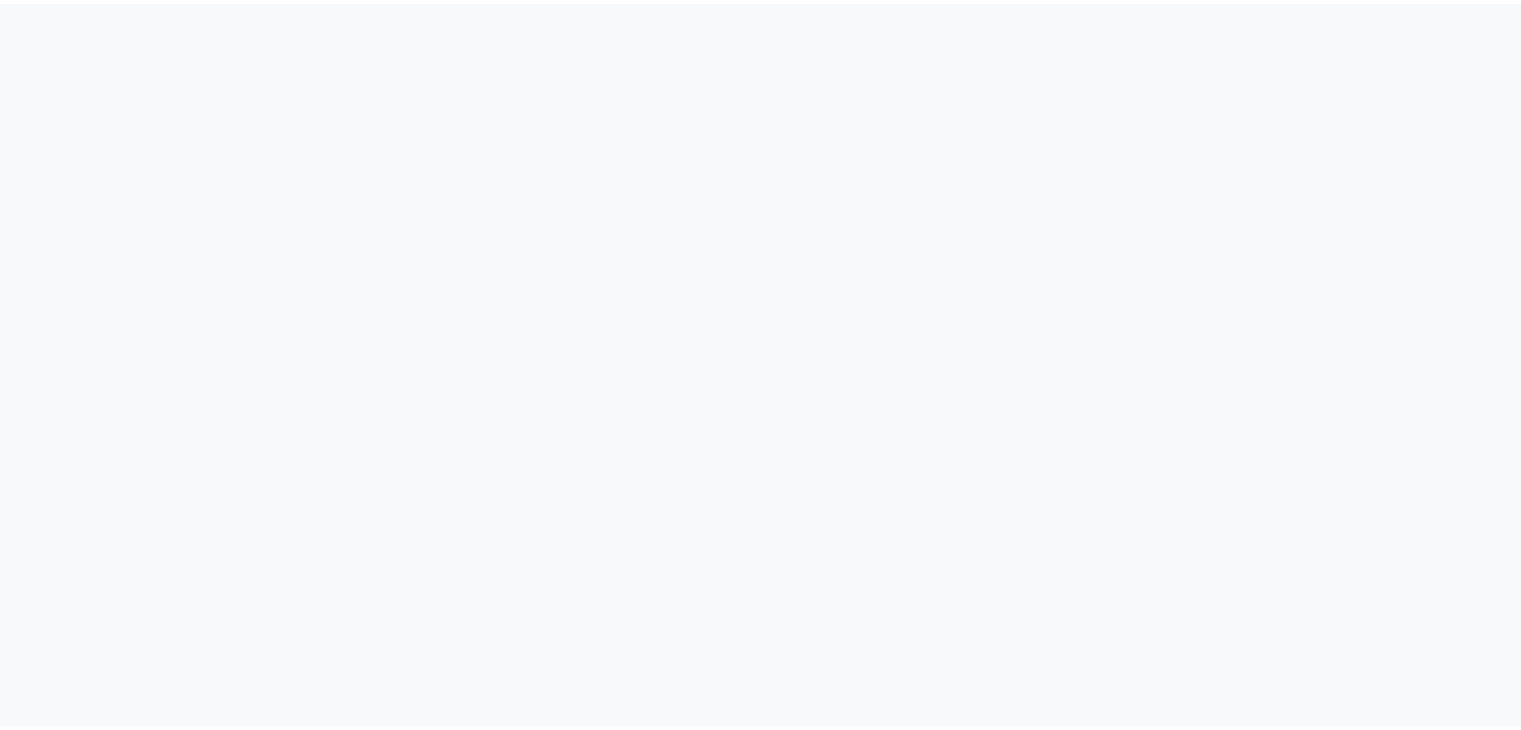scroll, scrollTop: 0, scrollLeft: 0, axis: both 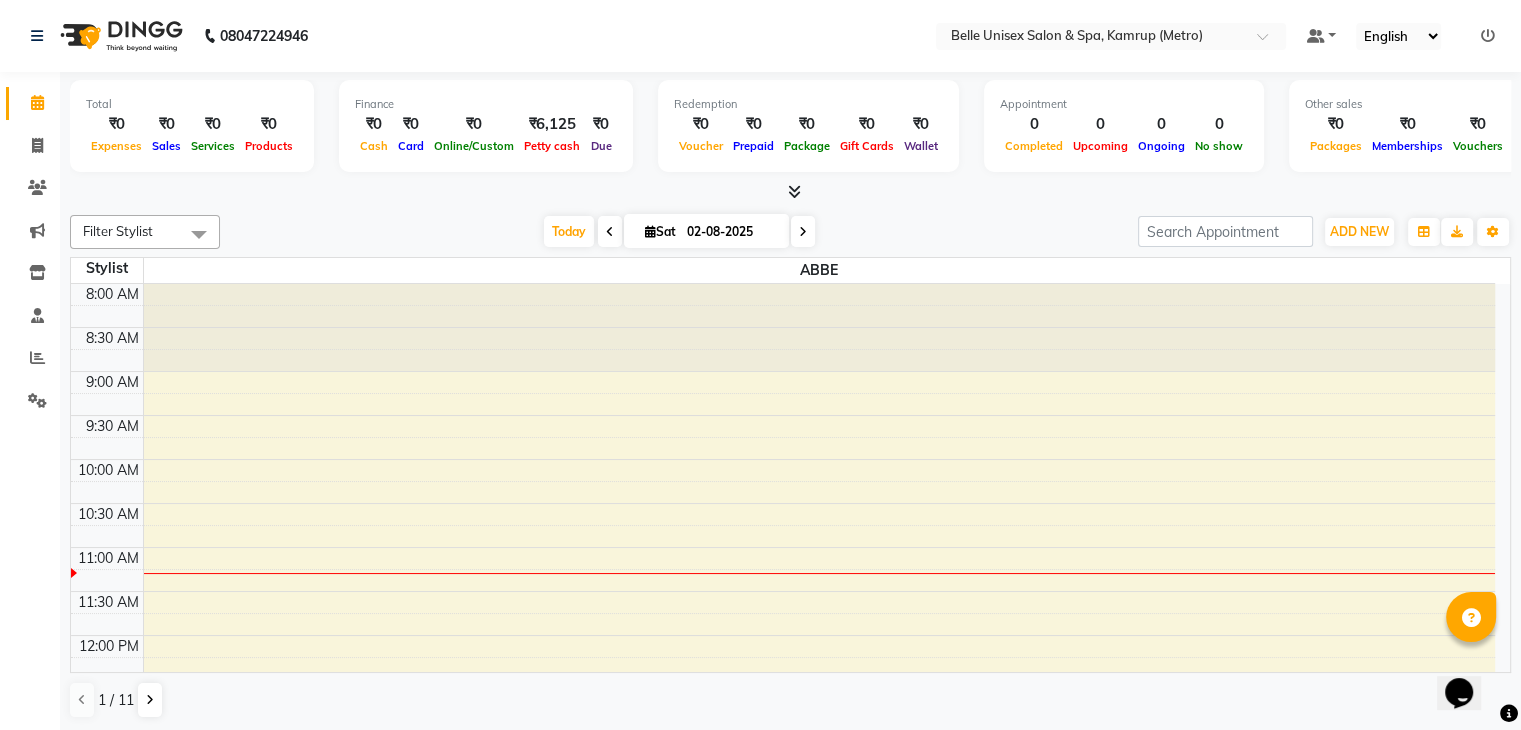 click on "Filter Stylist Select All ABBE ALEX UHD  ASEM  COUNTER SALE  IMLE AO JUPITARA(HK) PURNIMA HK  RANA KANTI SINHA  SANGAM THERAPIST SOBITA BU THOIBA M. Today  Sat 02-08-2025 Toggle Dropdown Add Appointment Add Invoice Add Expense Add Attendance Add Client Add Transaction Toggle Dropdown Add Appointment Add Invoice Add Expense Add Attendance Add Client ADD NEW Toggle Dropdown Add Appointment Add Invoice Add Expense Add Attendance Add Client Add Transaction Filter Stylist Select All ABBE ALEX UHD  ASEM  COUNTER SALE  IMLE AO JUPITARA(HK) PURNIMA HK  RANA KANTI SINHA  SANGAM THERAPIST SOBITA BU THOIBA M. Group By  Staff View   Room View  View as Vertical  Vertical - Week View  Horizontal  Horizontal - Week View  List  Toggle Dropdown Calendar Settings Manage Tags   Arrange Stylists   Reset Stylists  Full Screen  Show Available Stylist  Appointment Form Zoom 100% Staff/Room Display Count 1" at bounding box center [790, 232] 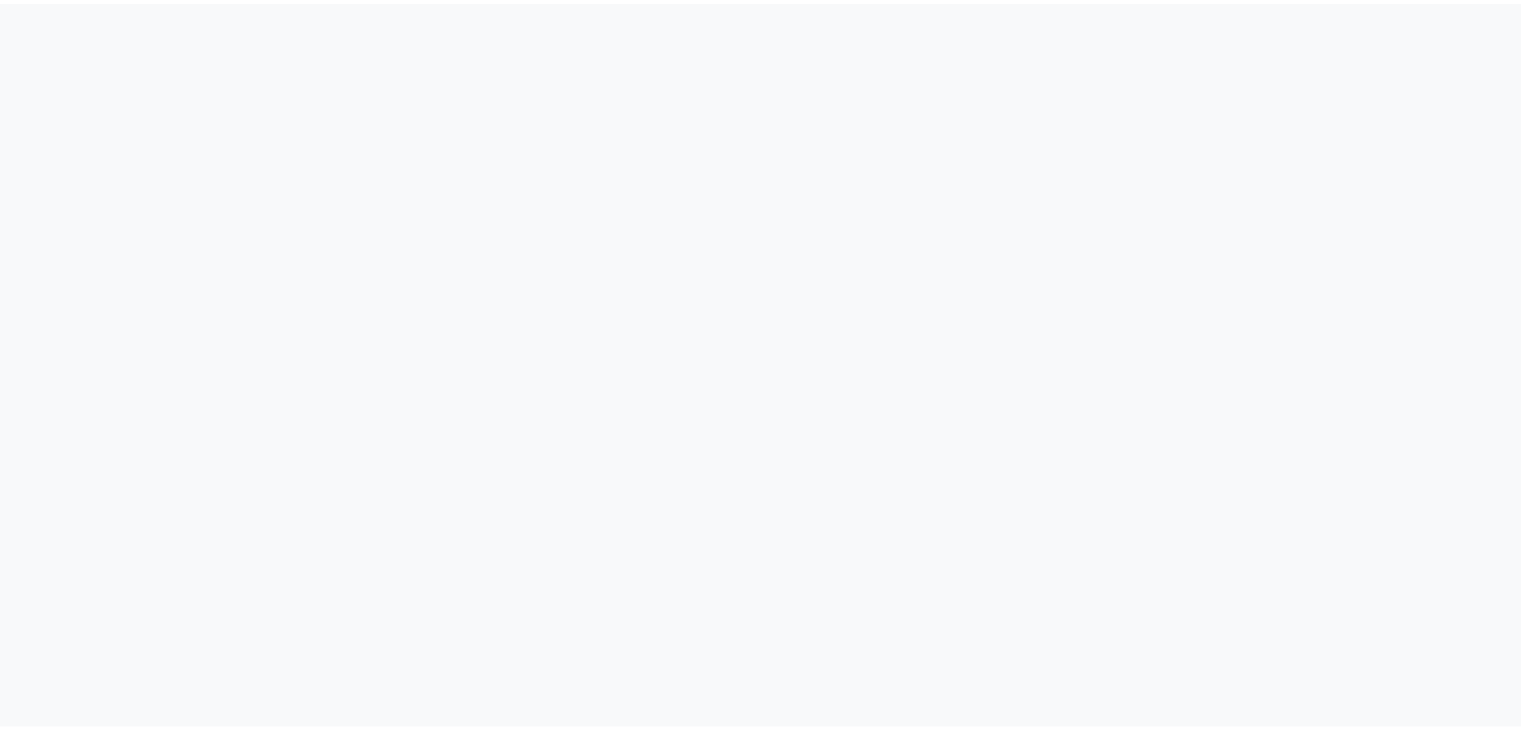 scroll, scrollTop: 0, scrollLeft: 0, axis: both 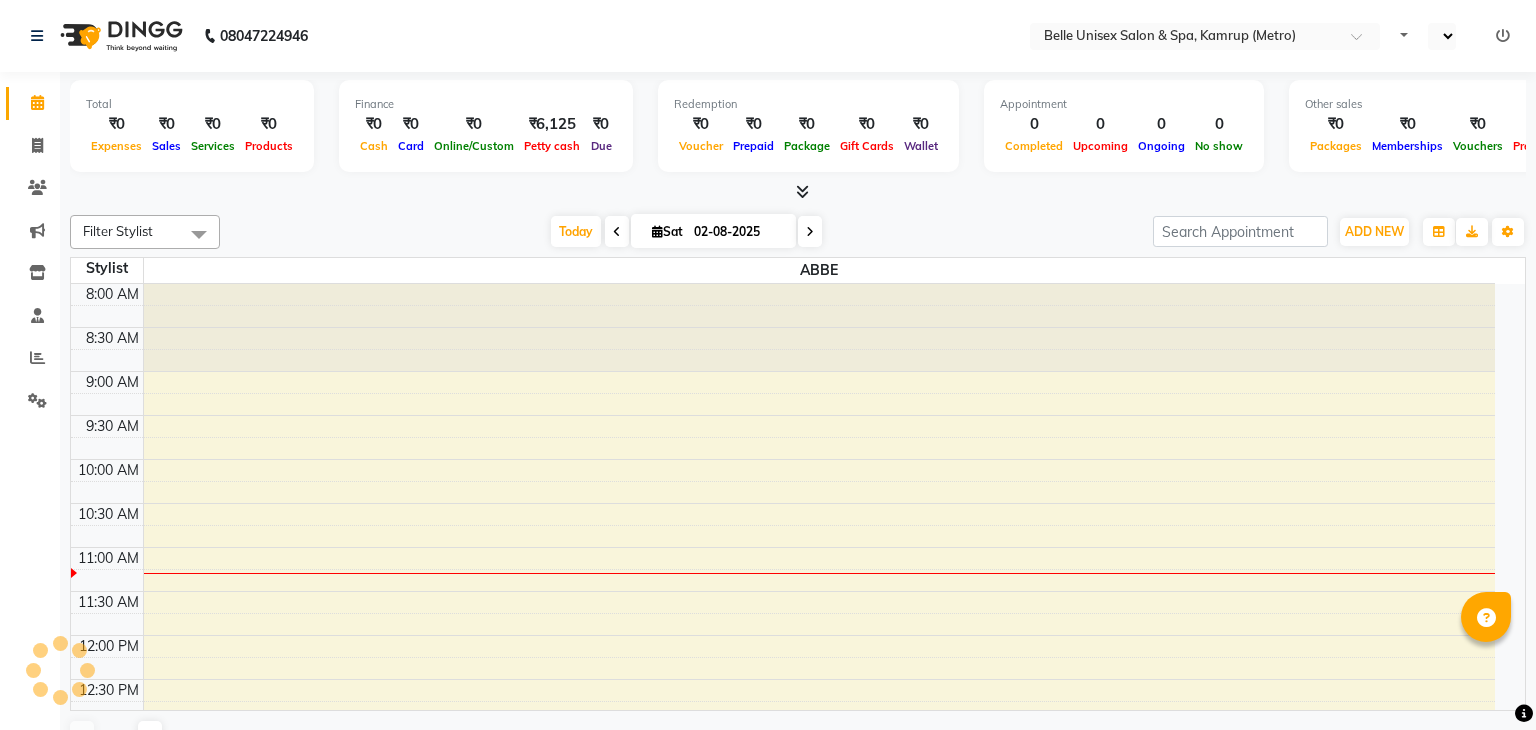 select on "en" 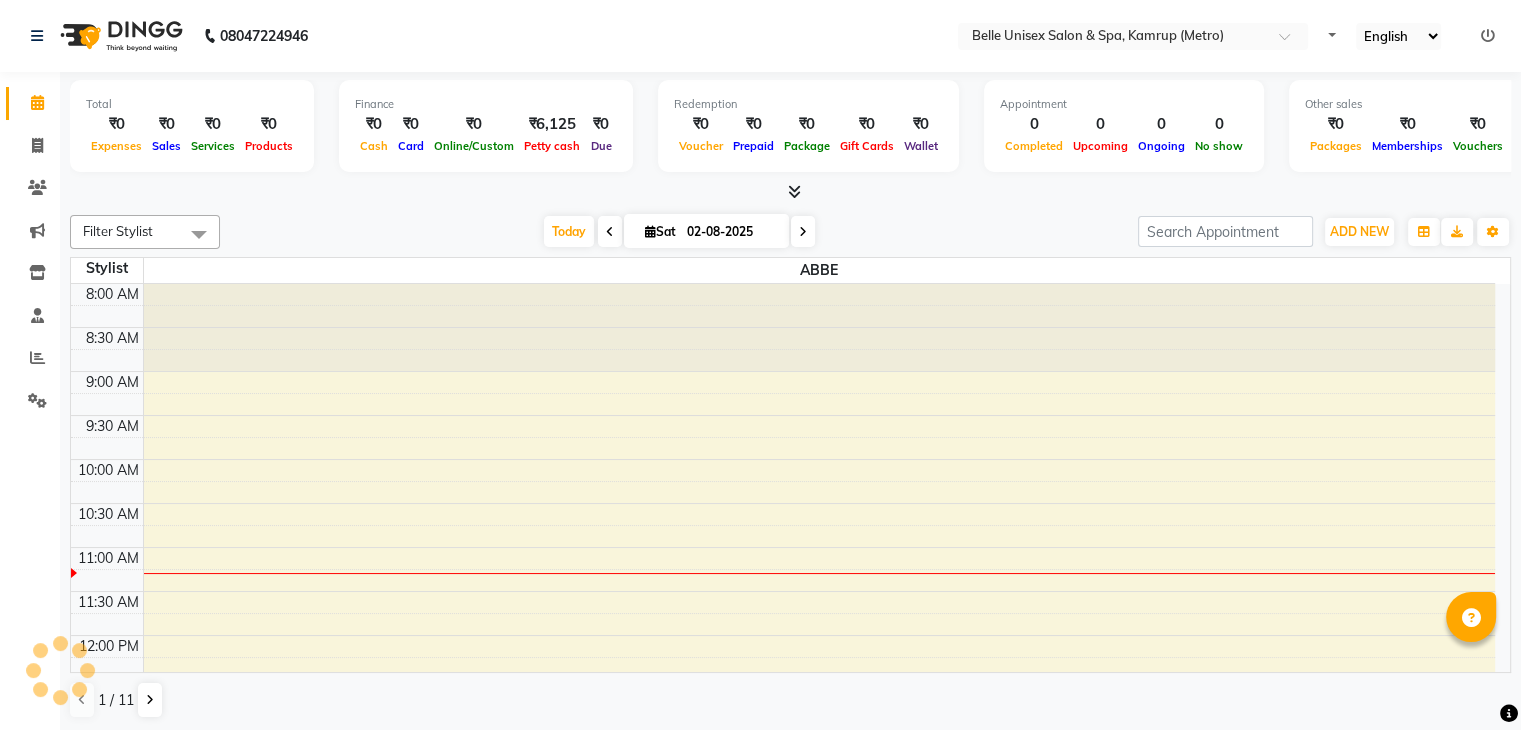 scroll, scrollTop: 0, scrollLeft: 0, axis: both 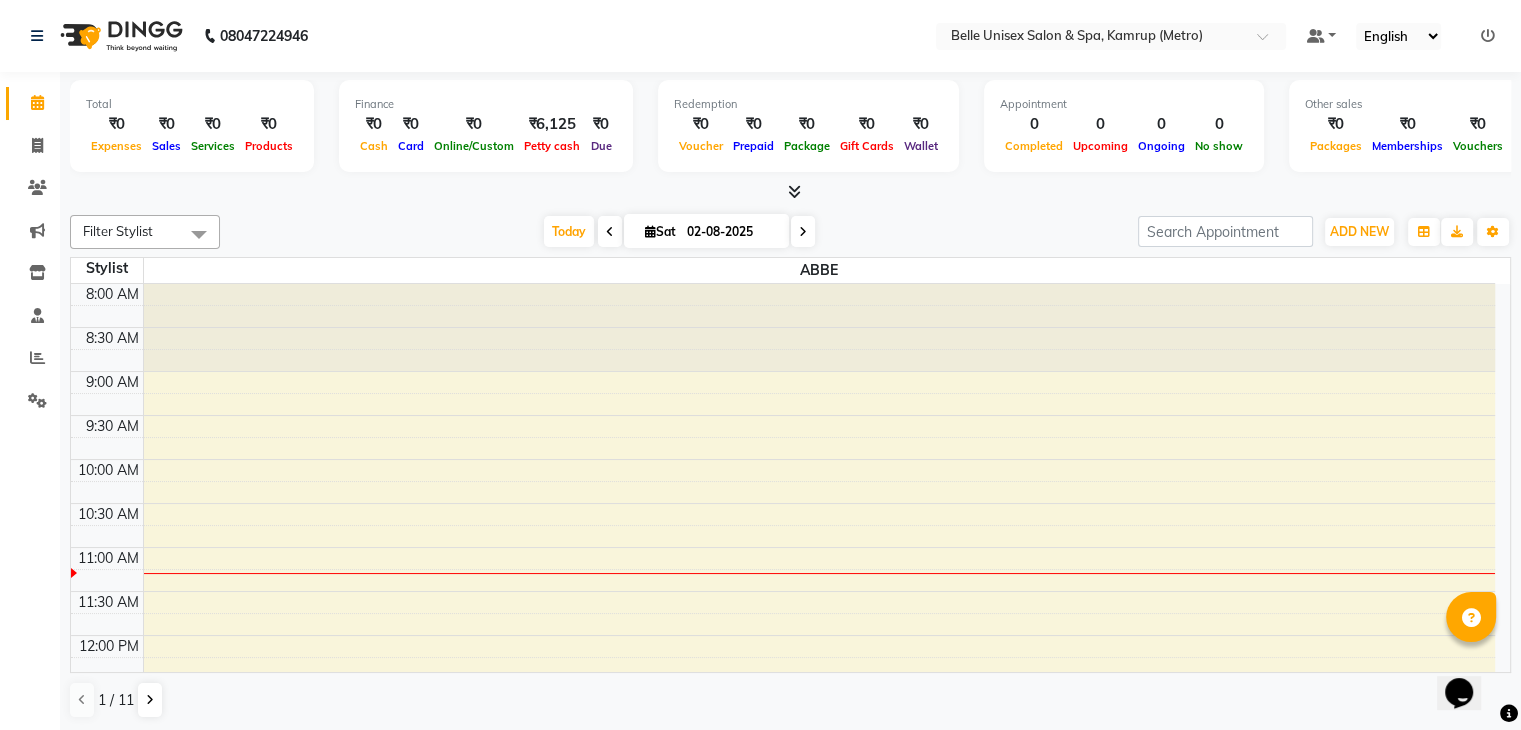click at bounding box center (790, 192) 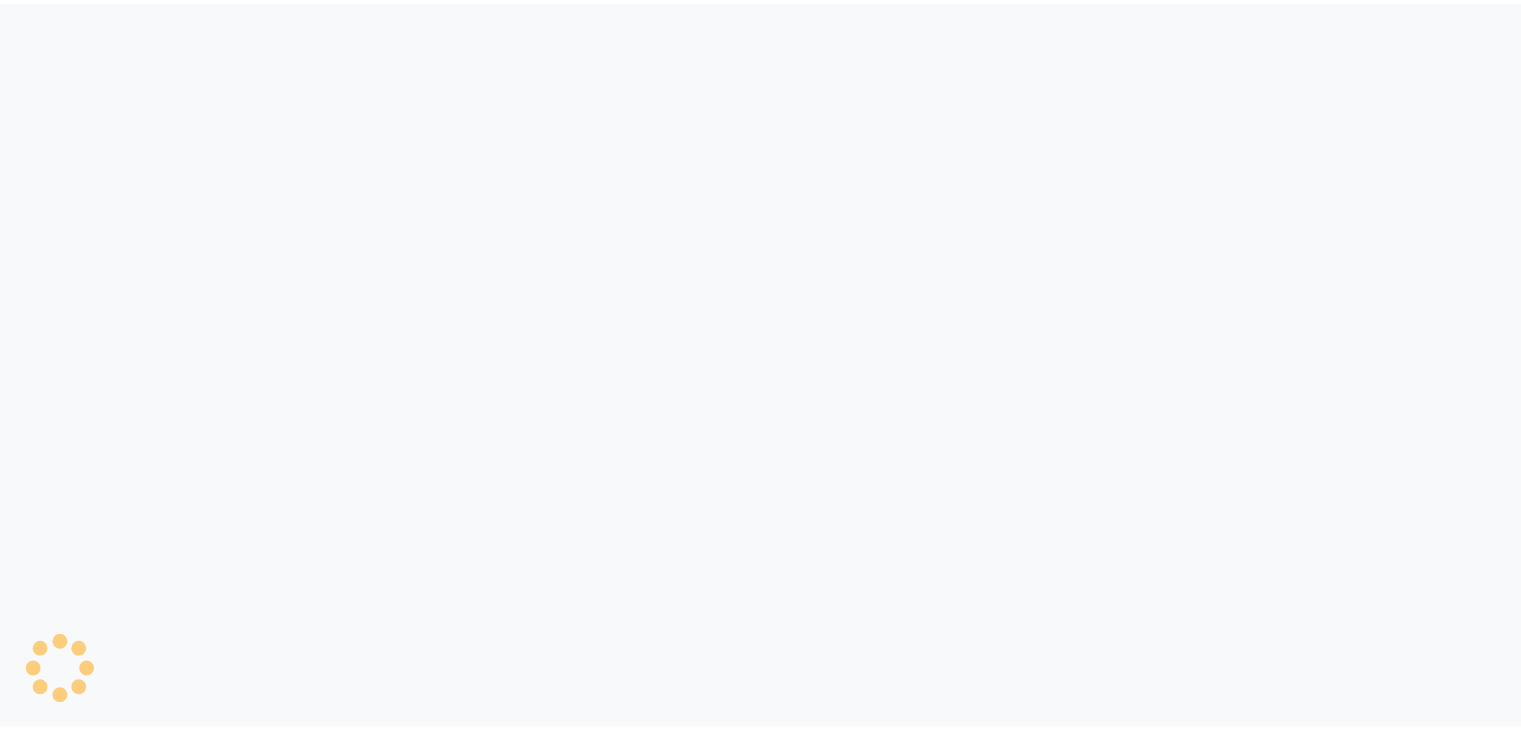 scroll, scrollTop: 0, scrollLeft: 0, axis: both 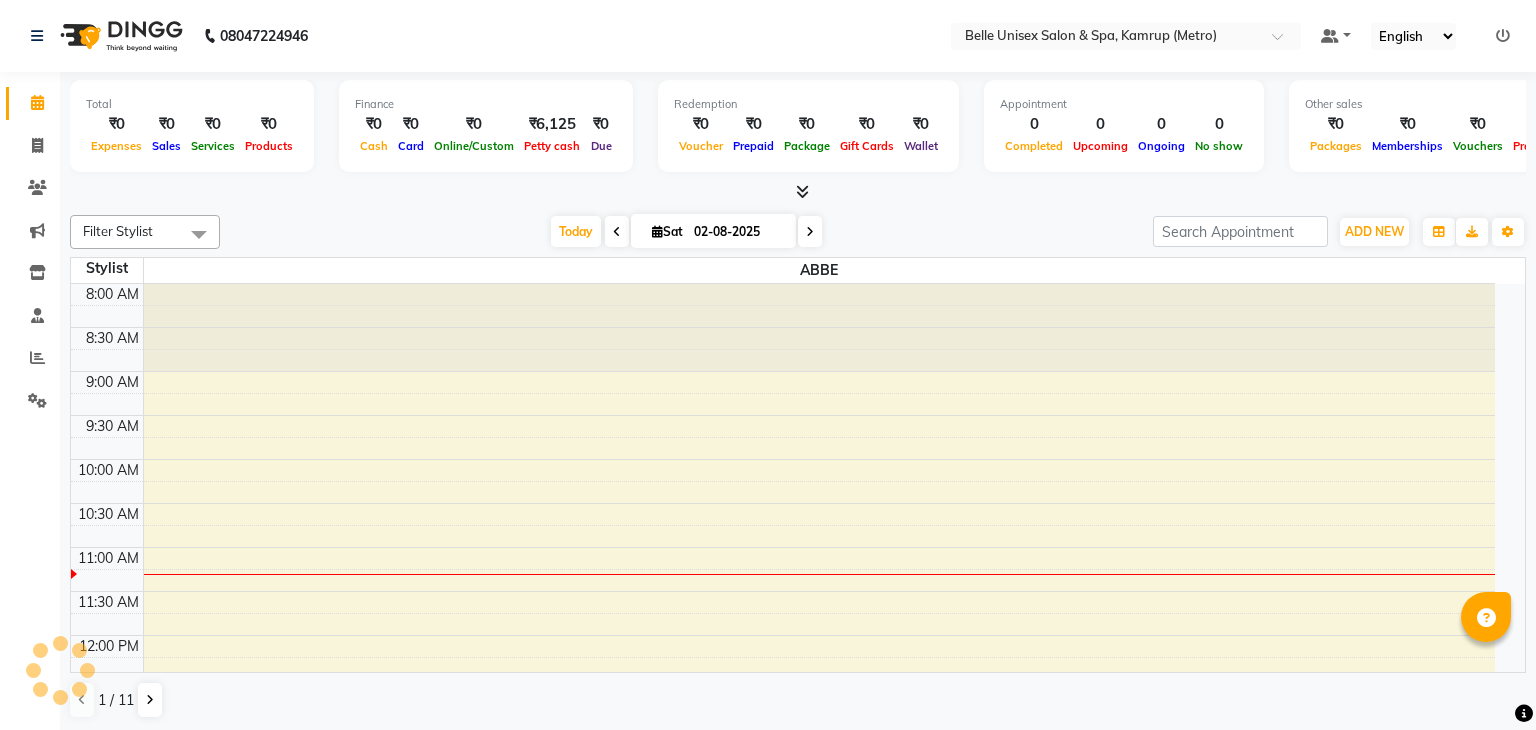 select on "en" 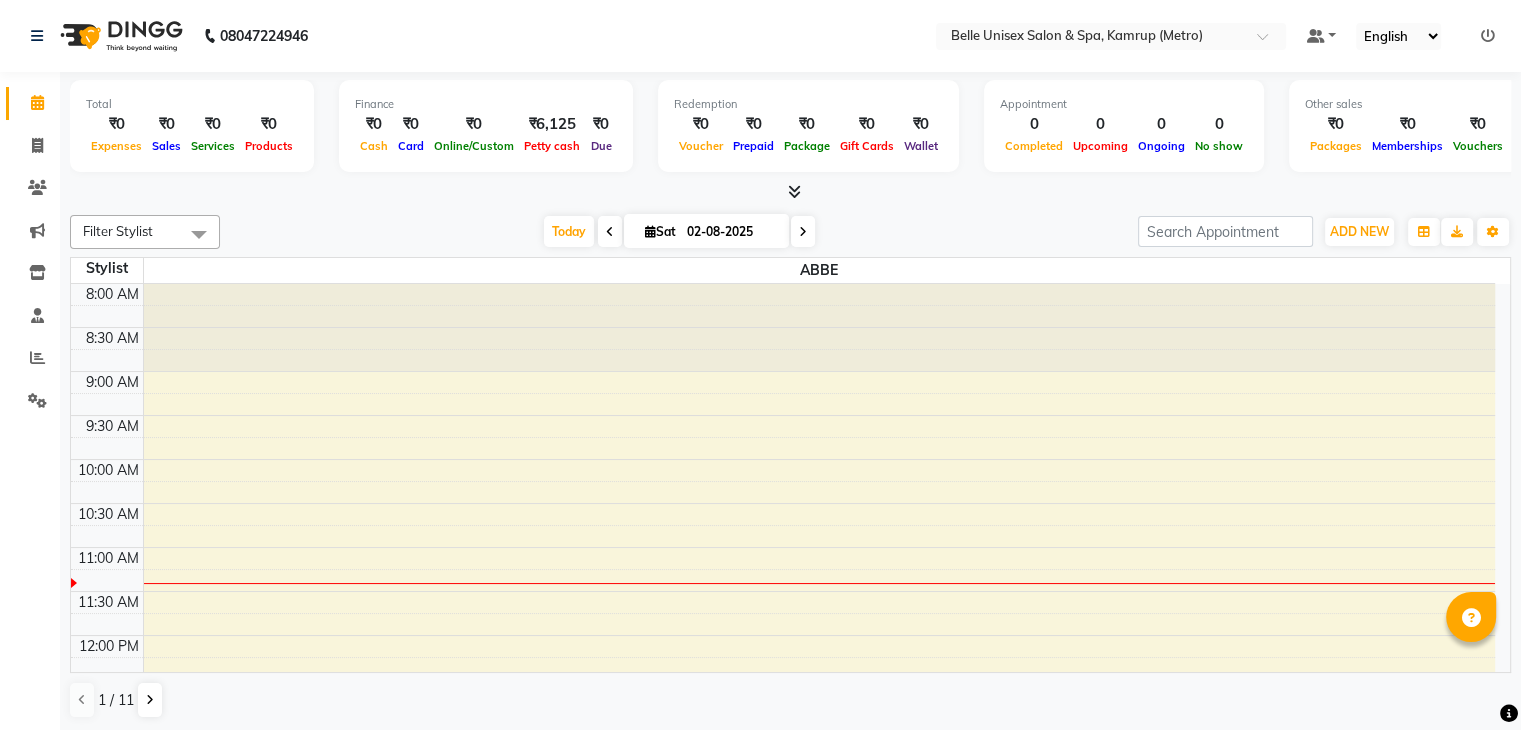 scroll, scrollTop: 0, scrollLeft: 0, axis: both 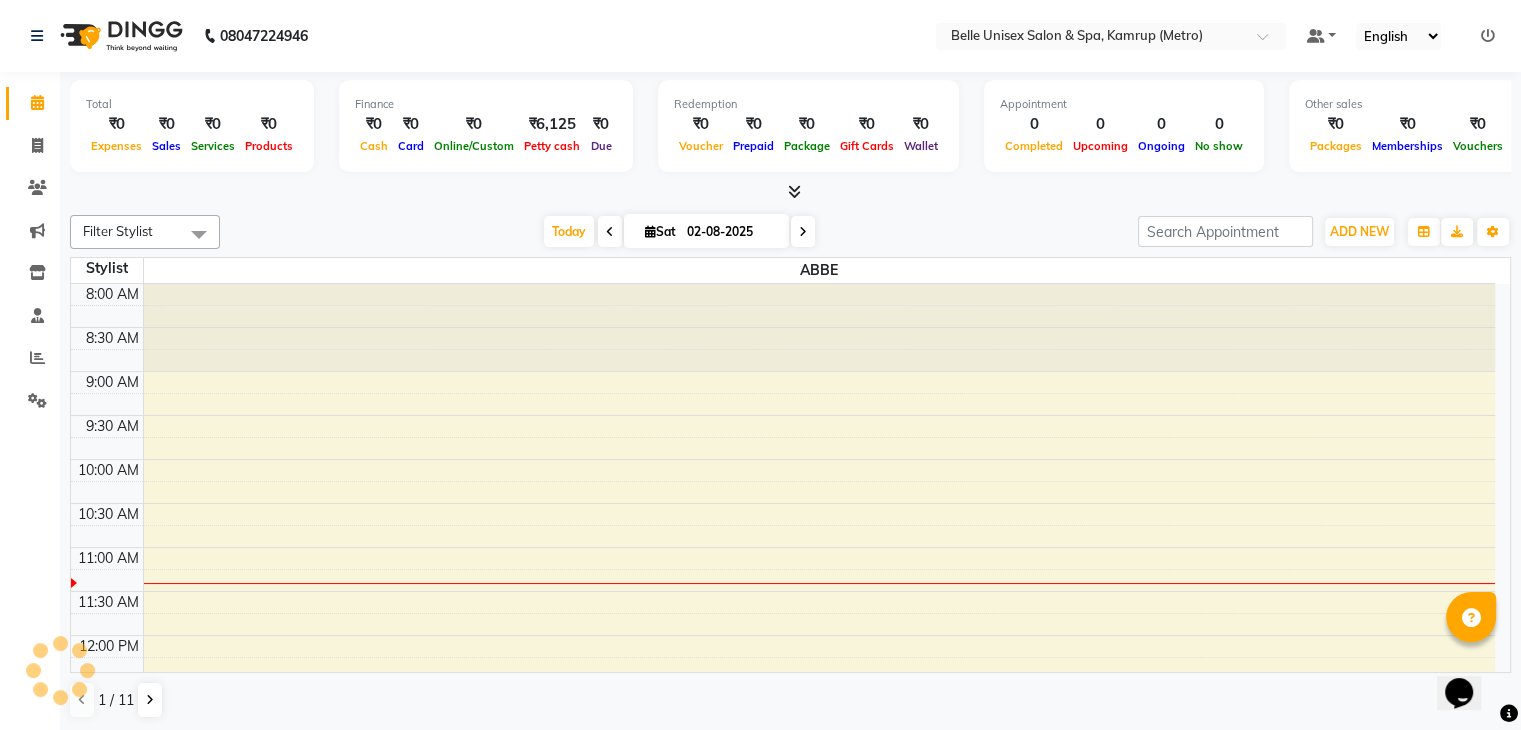 click on "Filter Stylist Select All ABBE ALEX UHD  ASEM  COUNTER SALE  IMLE AO JUPITARA(HK) PURNIMA HK  RANA KANTI SINHA  SANGAM THERAPIST SOBITA BU THOIBA M. Today  Sat 02-08-2025 Toggle Dropdown Add Appointment Add Invoice Add Expense Add Attendance Add Client Add Transaction Toggle Dropdown Add Appointment Add Invoice Add Expense Add Attendance Add Client ADD NEW Toggle Dropdown Add Appointment Add Invoice Add Expense Add Attendance Add Client Add Transaction Filter Stylist Select All ABBE ALEX UHD  ASEM  COUNTER SALE  IMLE AO JUPITARA(HK) PURNIMA HK  RANA KANTI SINHA  SANGAM THERAPIST SOBITA BU THOIBA M. Group By  Staff View   Room View  View as Vertical  Vertical - Week View  Horizontal  Horizontal - Week View  List  Toggle Dropdown Calendar Settings Manage Tags   Arrange Stylists   Reset Stylists  Full Screen  Show Available Stylist  Appointment Form Zoom 100% Staff/Room Display Count 1 Stylist ABBE 8:00 AM 8:30 AM 9:00 AM 9:30 AM 10:00 AM 10:30 AM 11:00 AM 11:30 AM 12:00 PM 12:30 PM 1:00 PM 1:30 PM 2:00 PM" 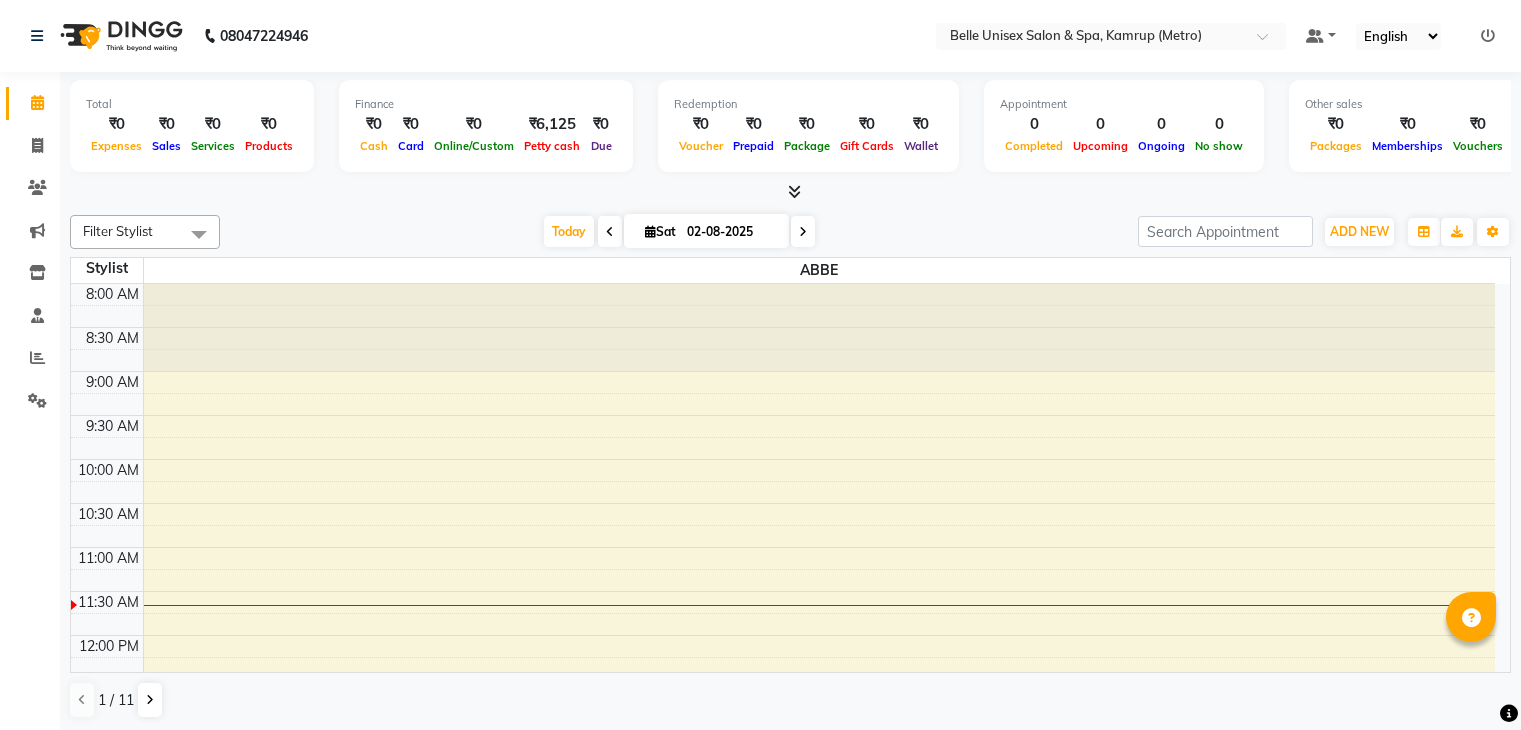 scroll, scrollTop: 0, scrollLeft: 0, axis: both 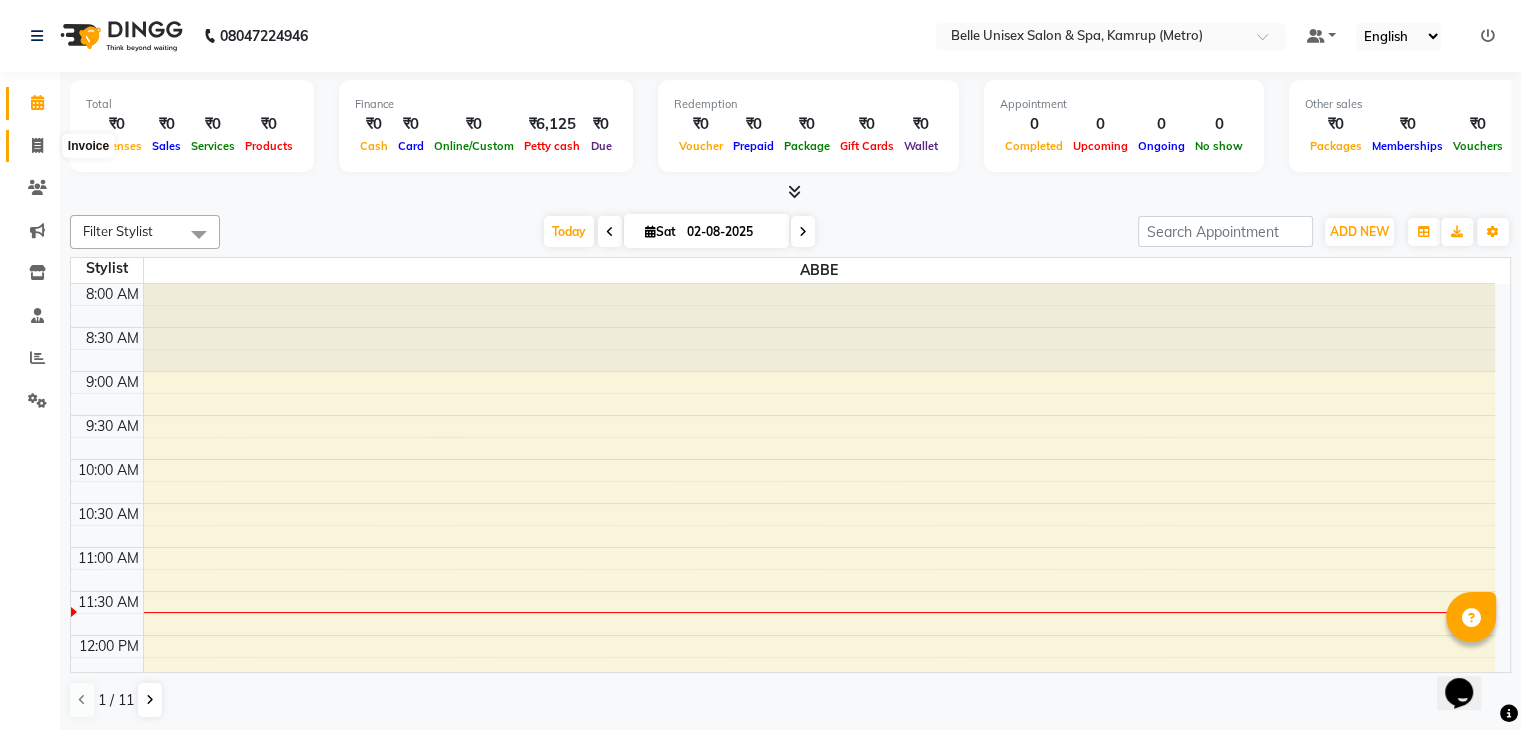 click 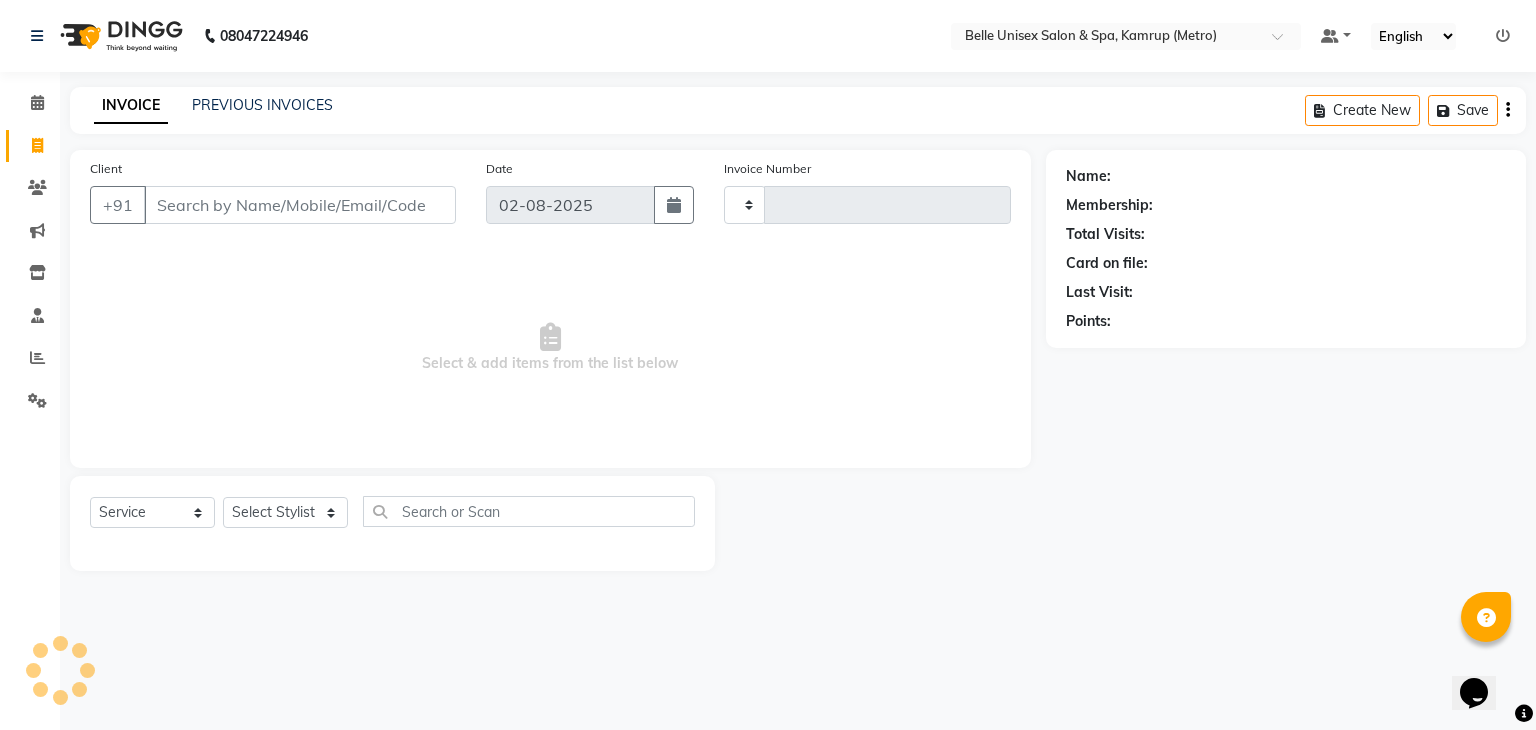 type on "0867" 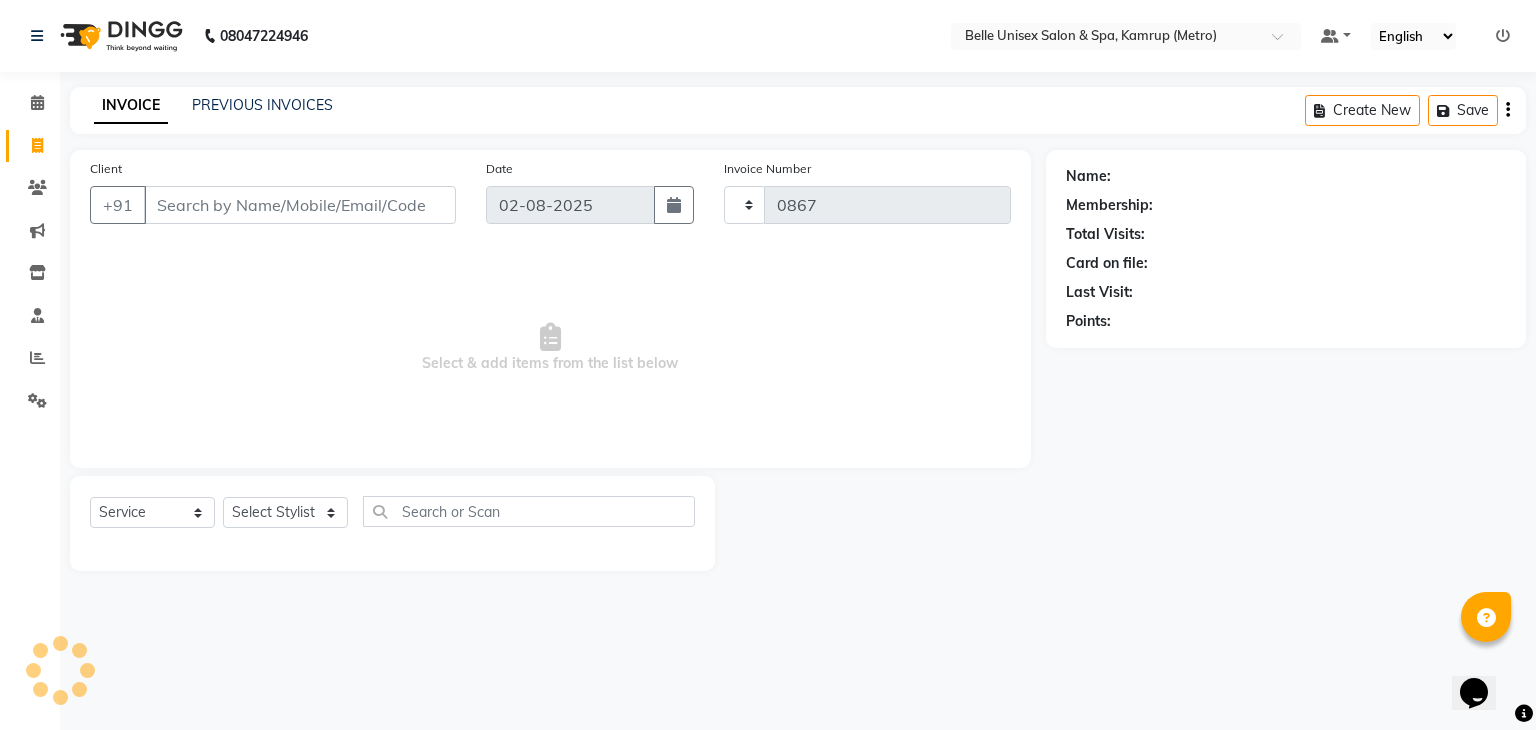 select on "7291" 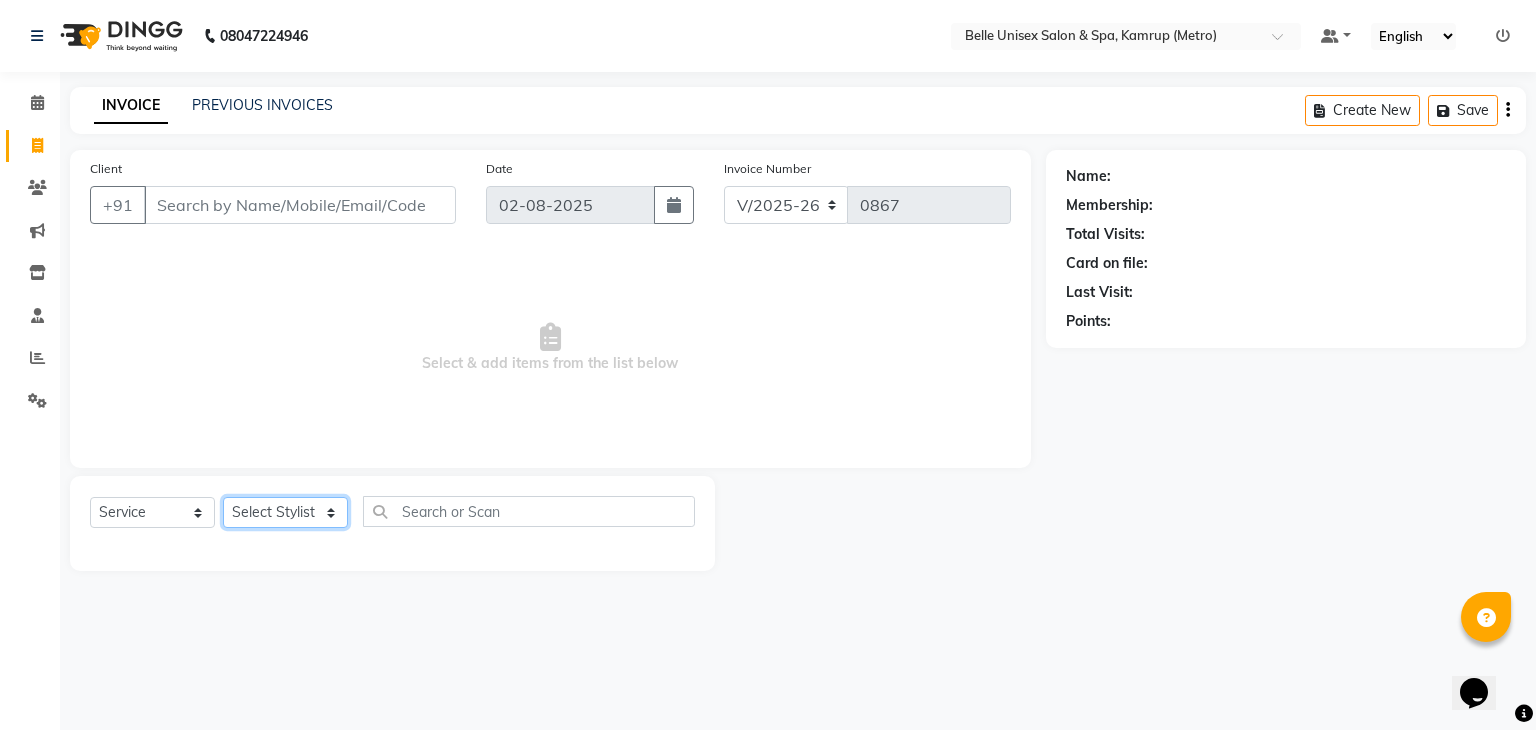 click on "Select Stylist" 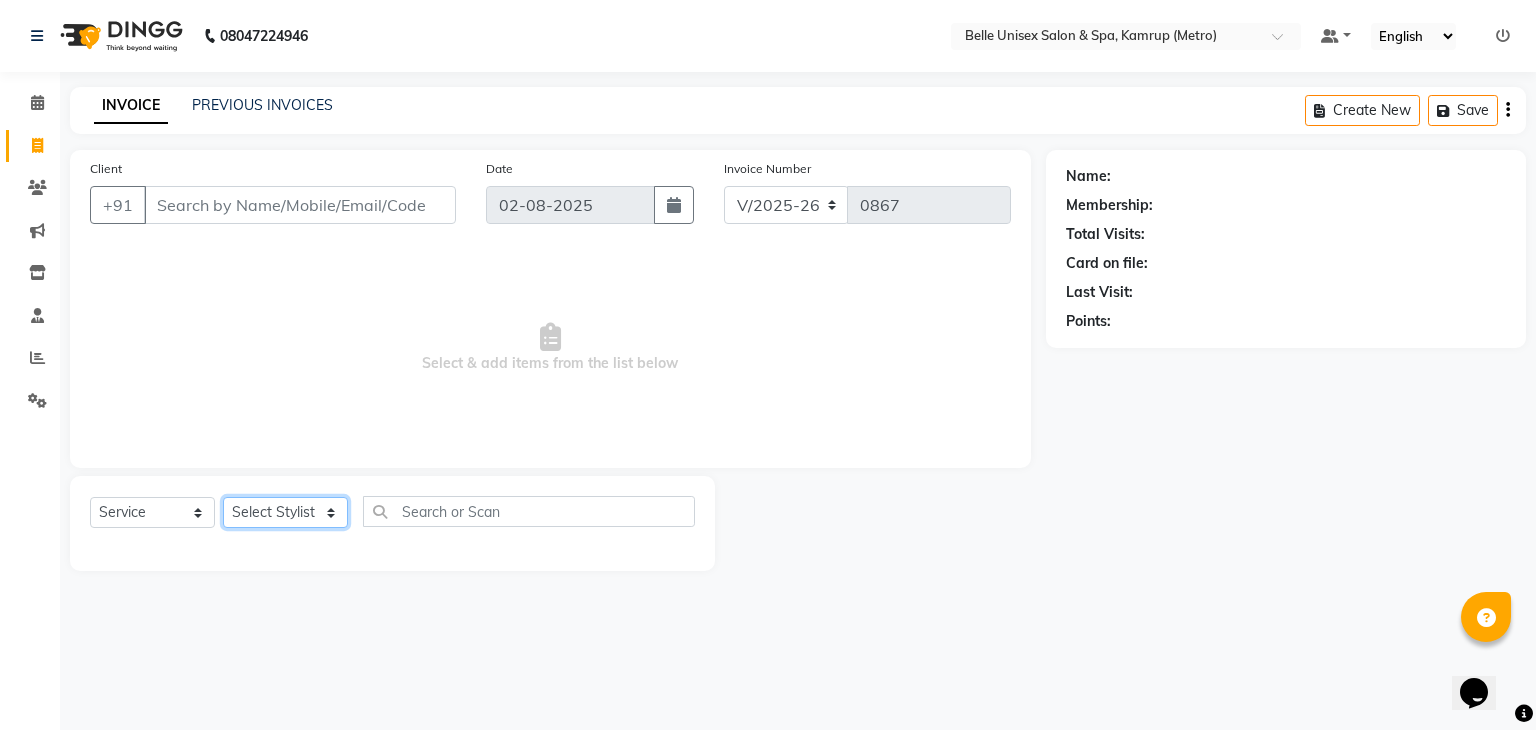 select on "83129" 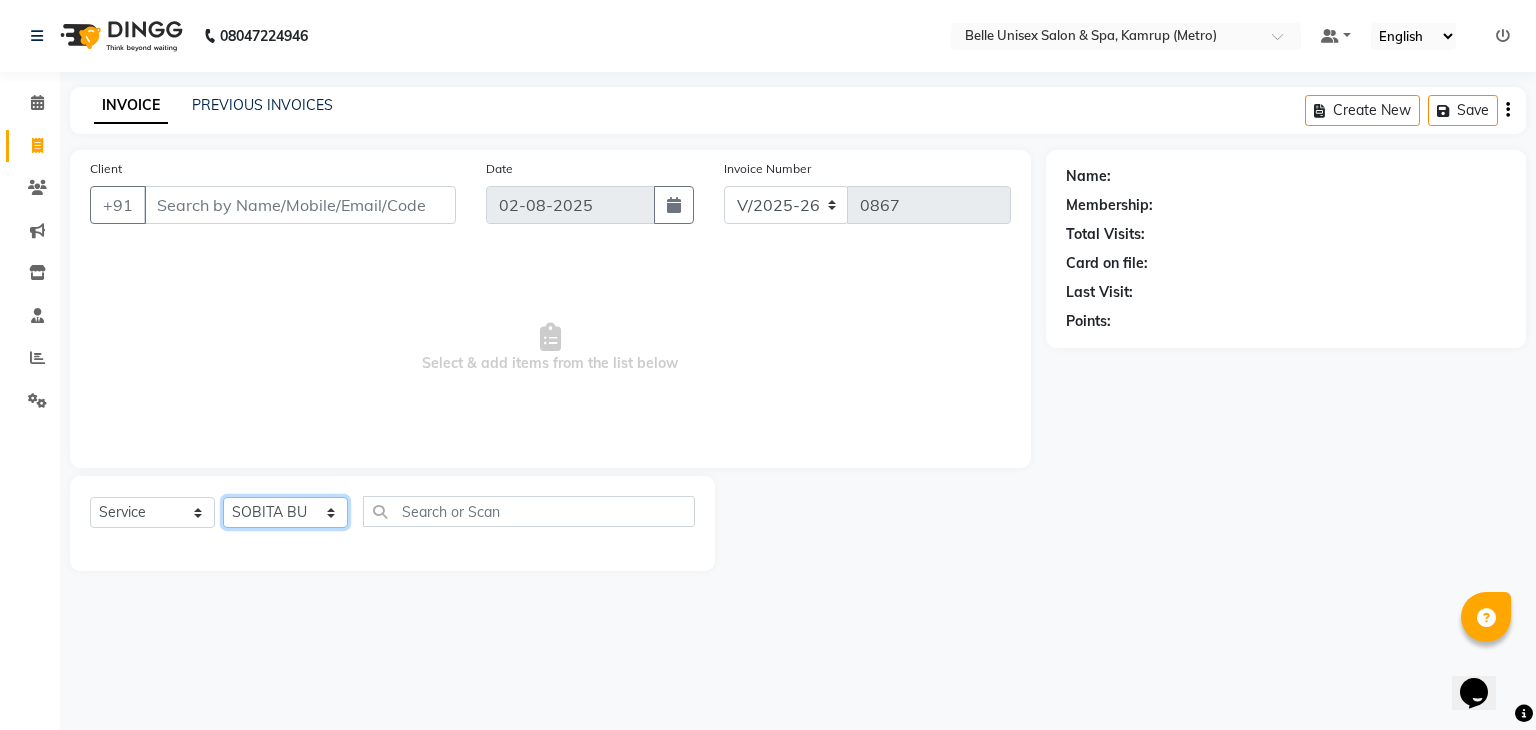 click on "Select Stylist ABBE Admin id ALEX UHD  ASEM  COUNTER SALE  IMLE AO JUPITARA(HK) PURNIMA HK  RANA KANTI SINHA   SABEHA SANGAM THERAPIST SOBITA BU THOIBA M." 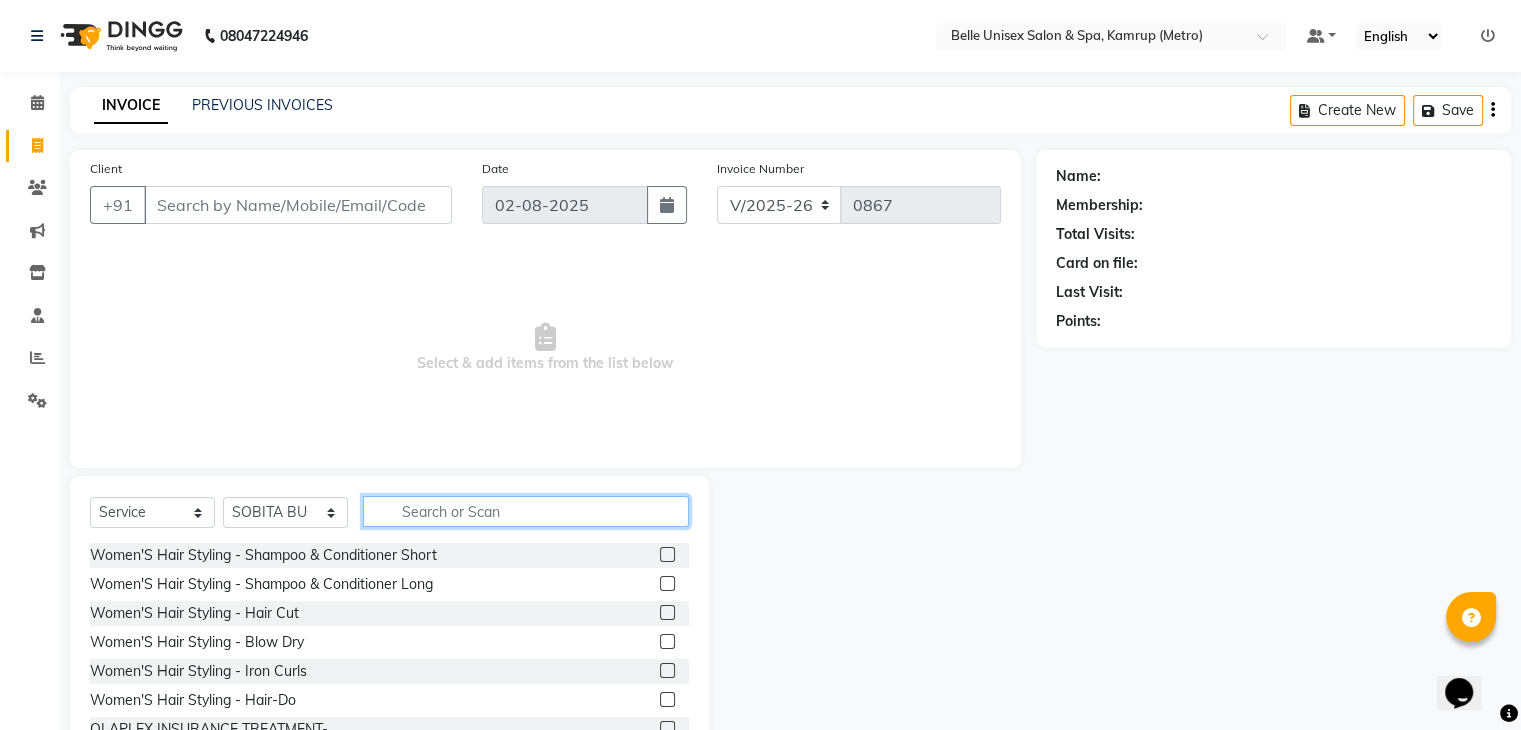 click 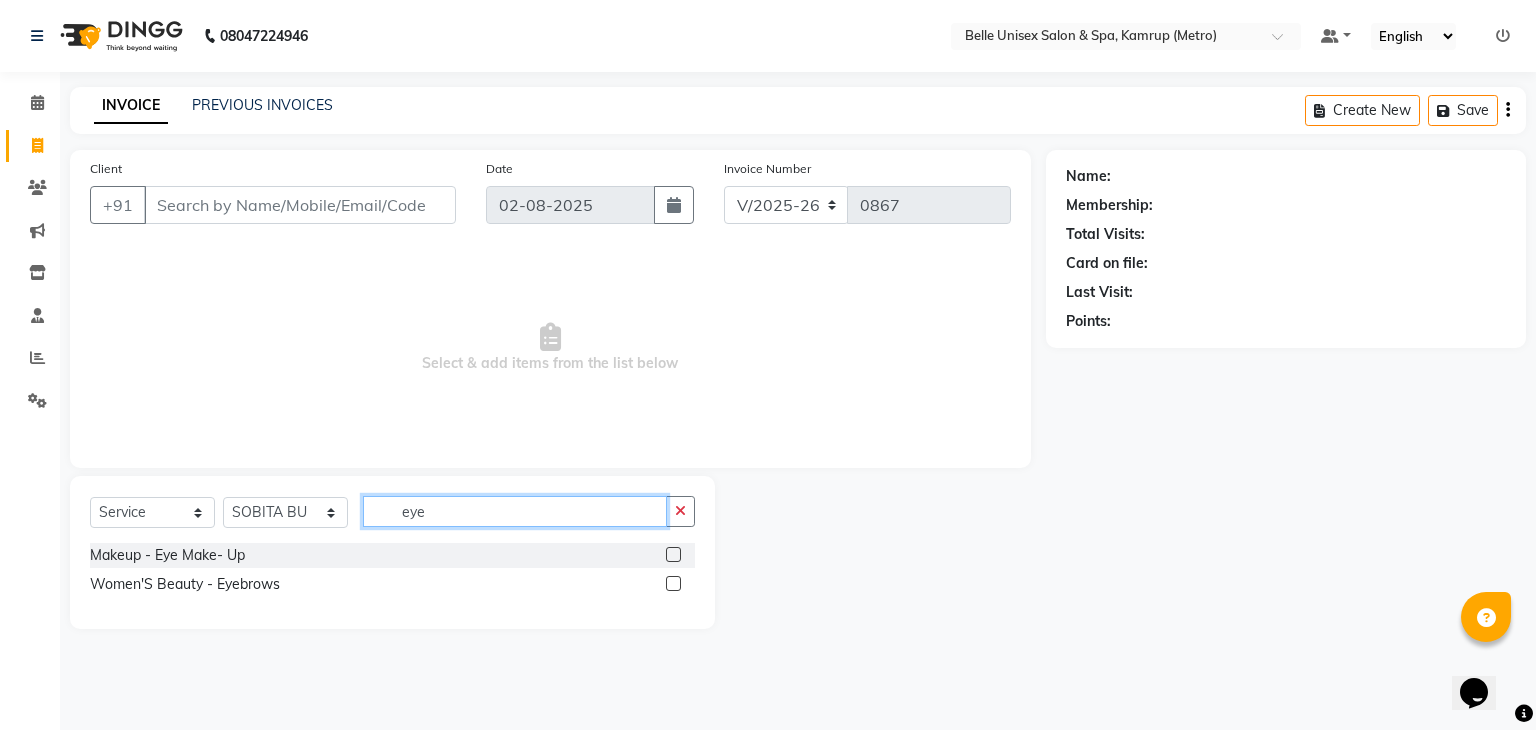 type on "eye" 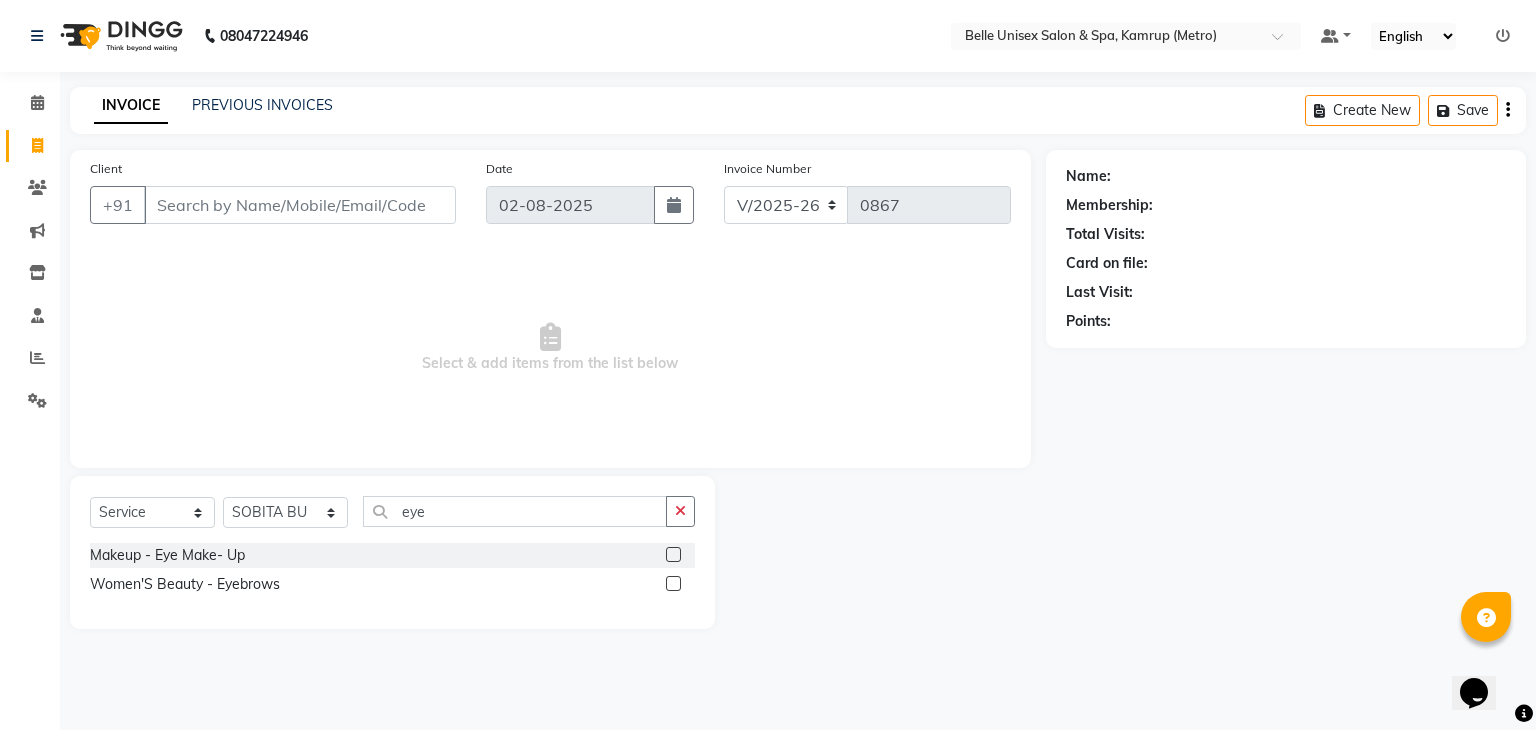click 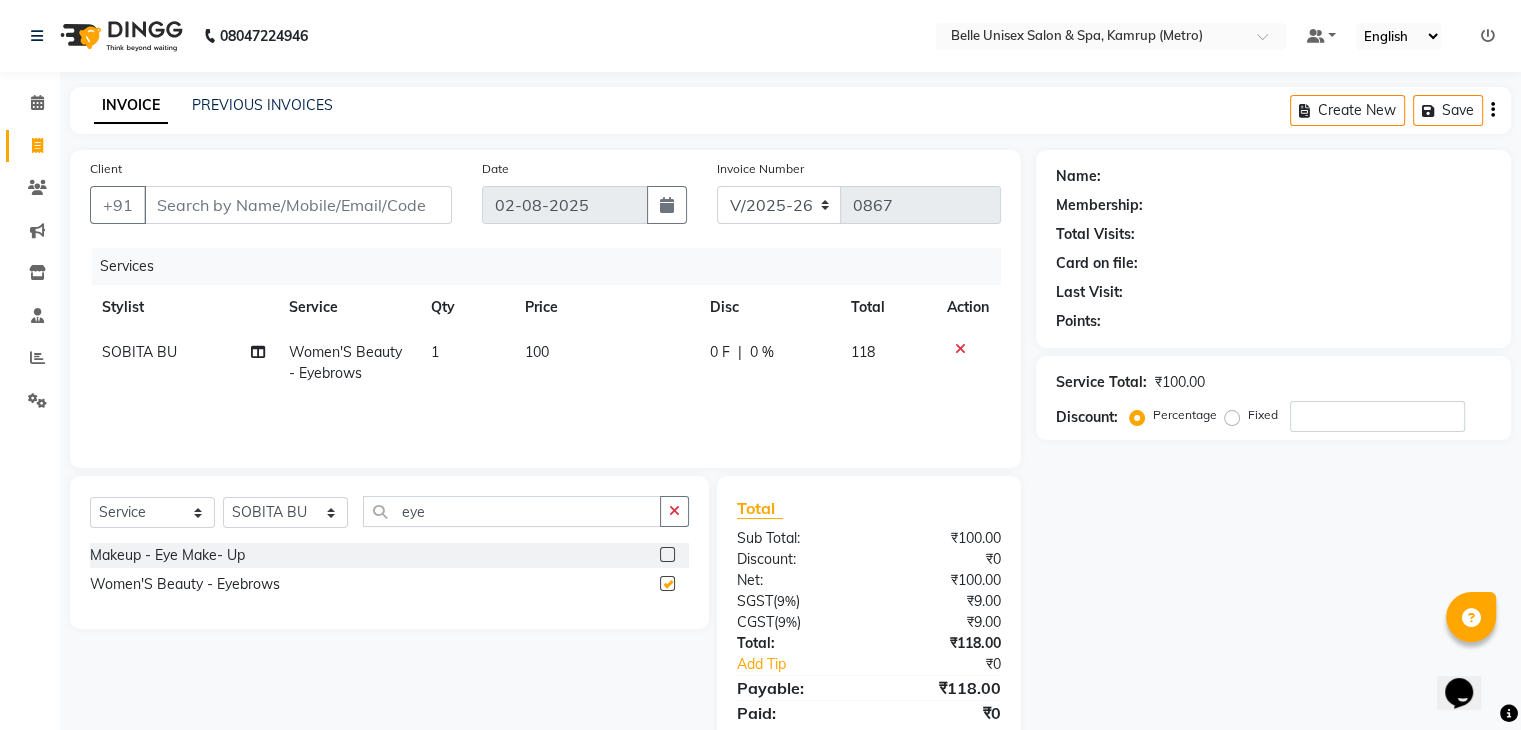 checkbox on "false" 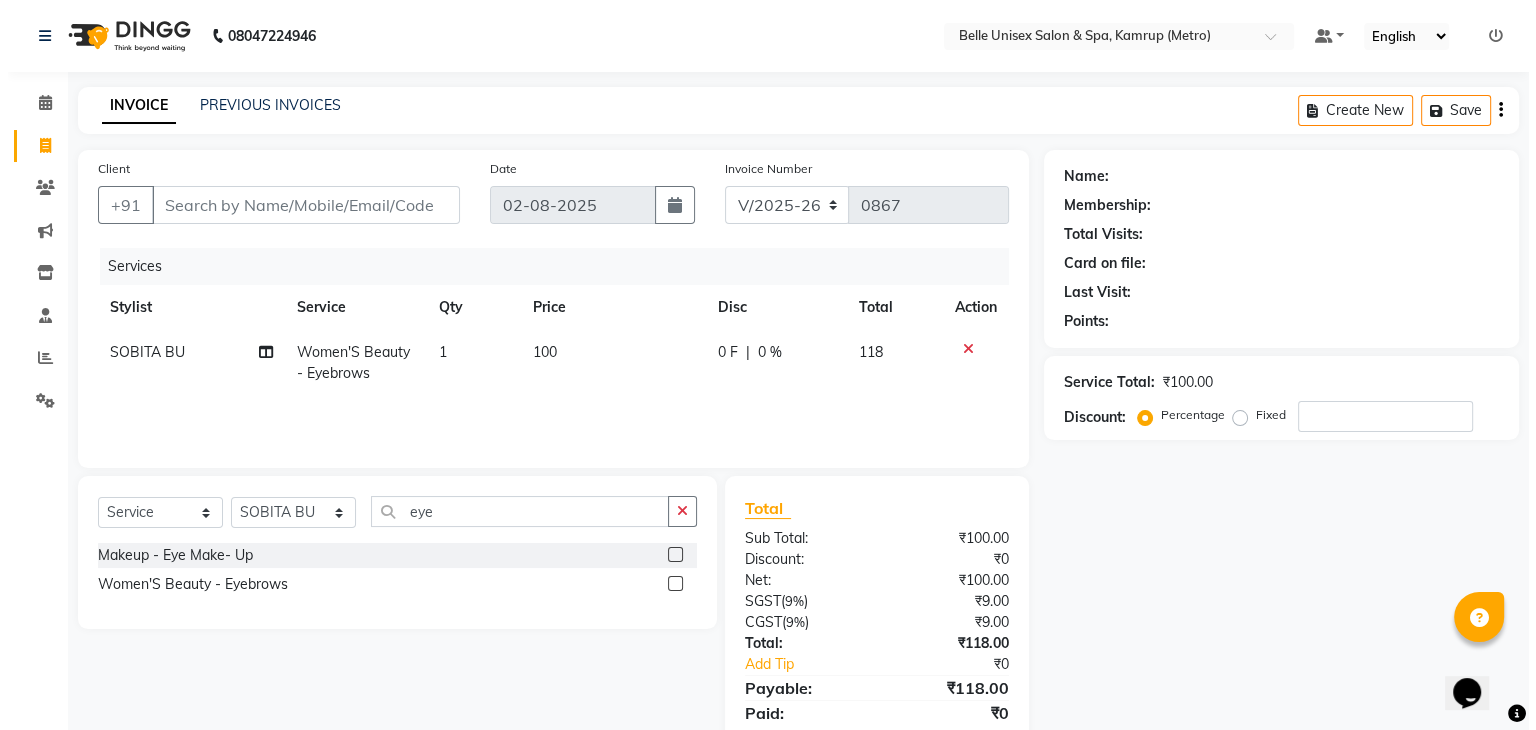 scroll, scrollTop: 71, scrollLeft: 0, axis: vertical 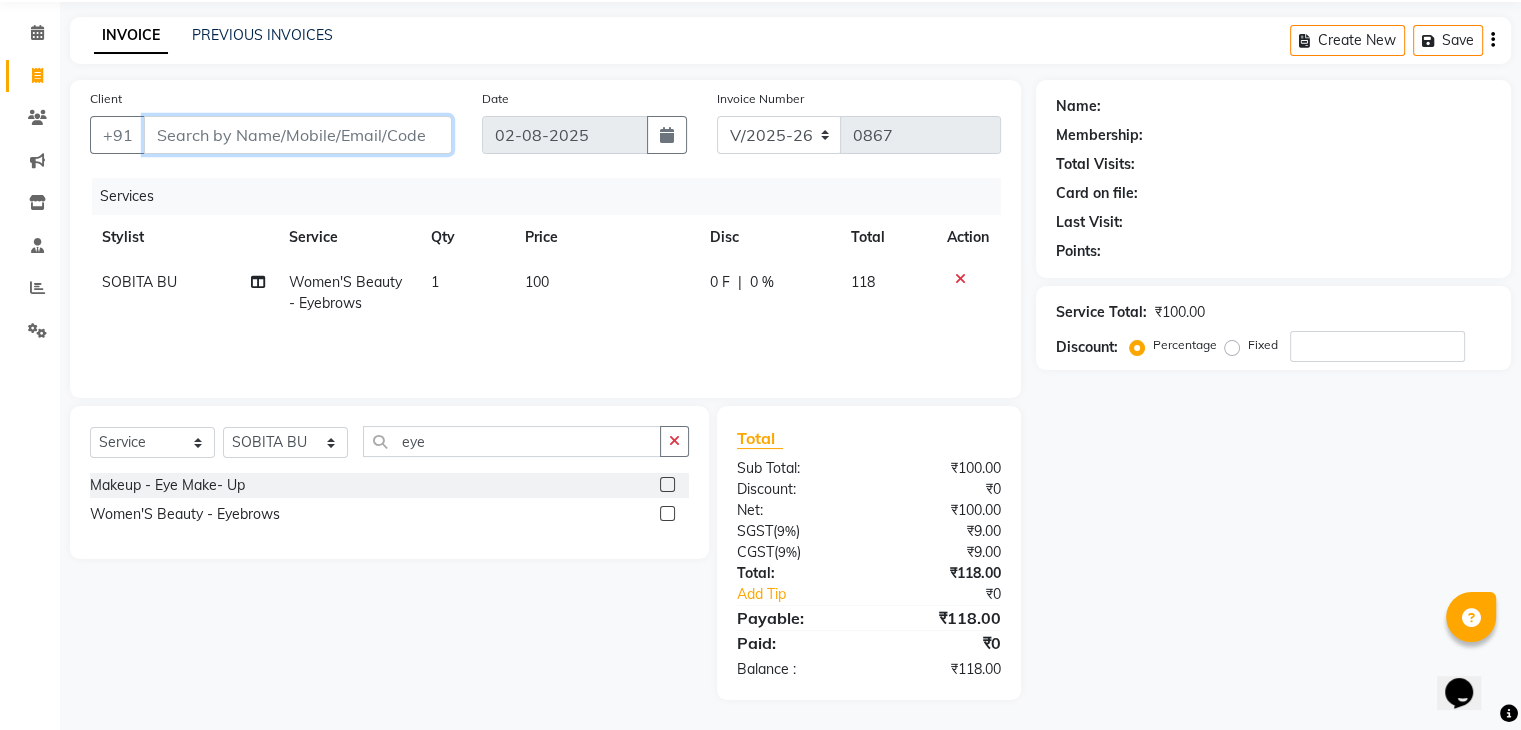 click on "Client" at bounding box center (298, 135) 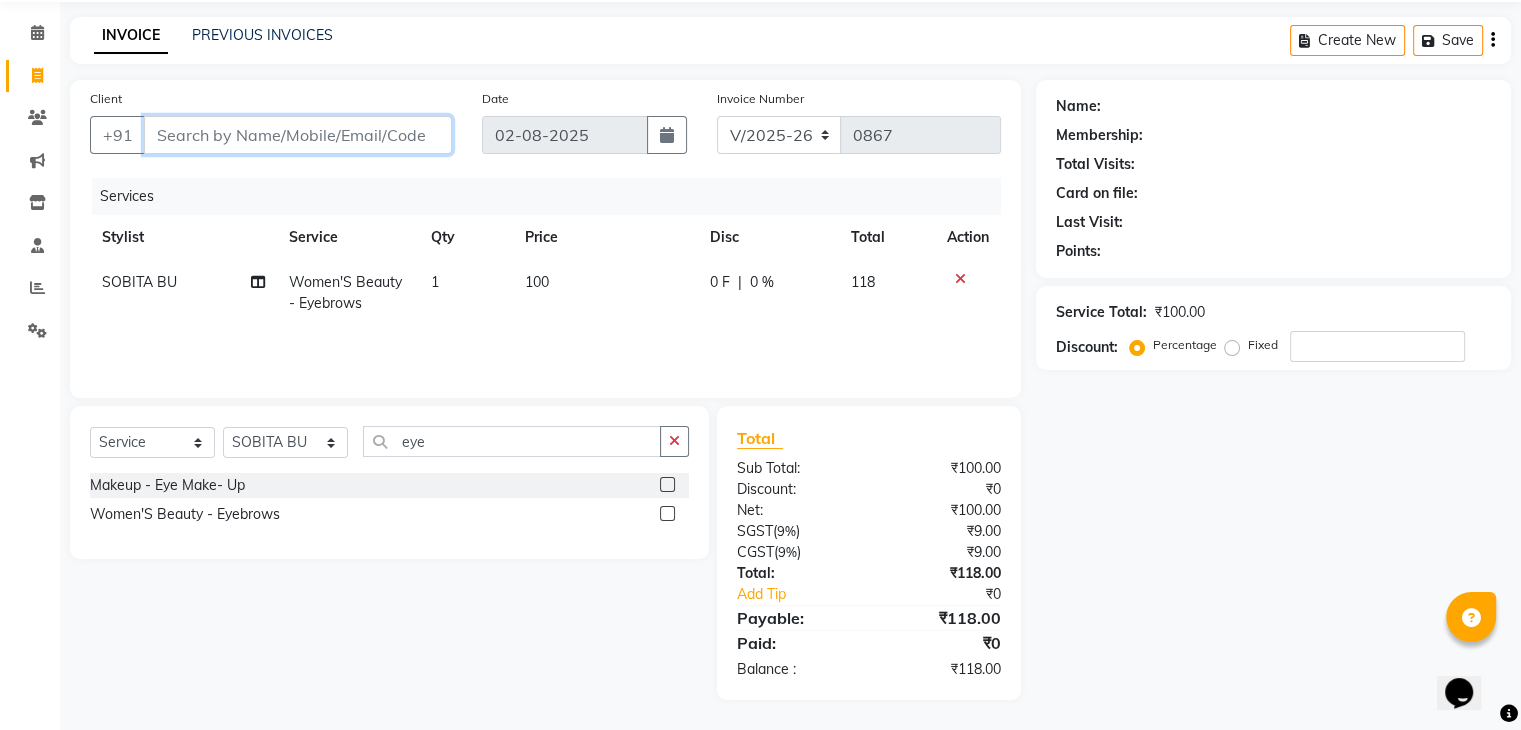 type on "6" 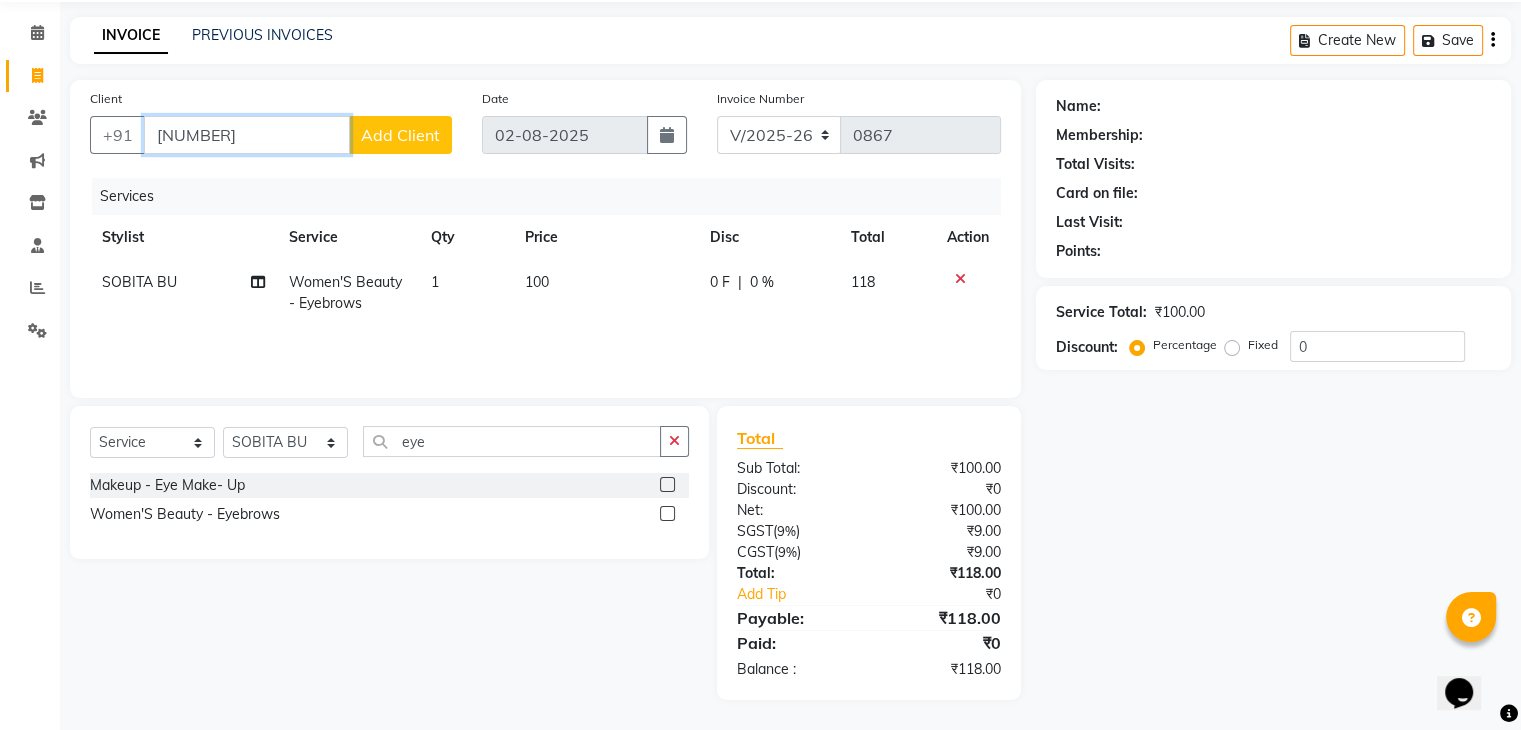 type on "6000034580" 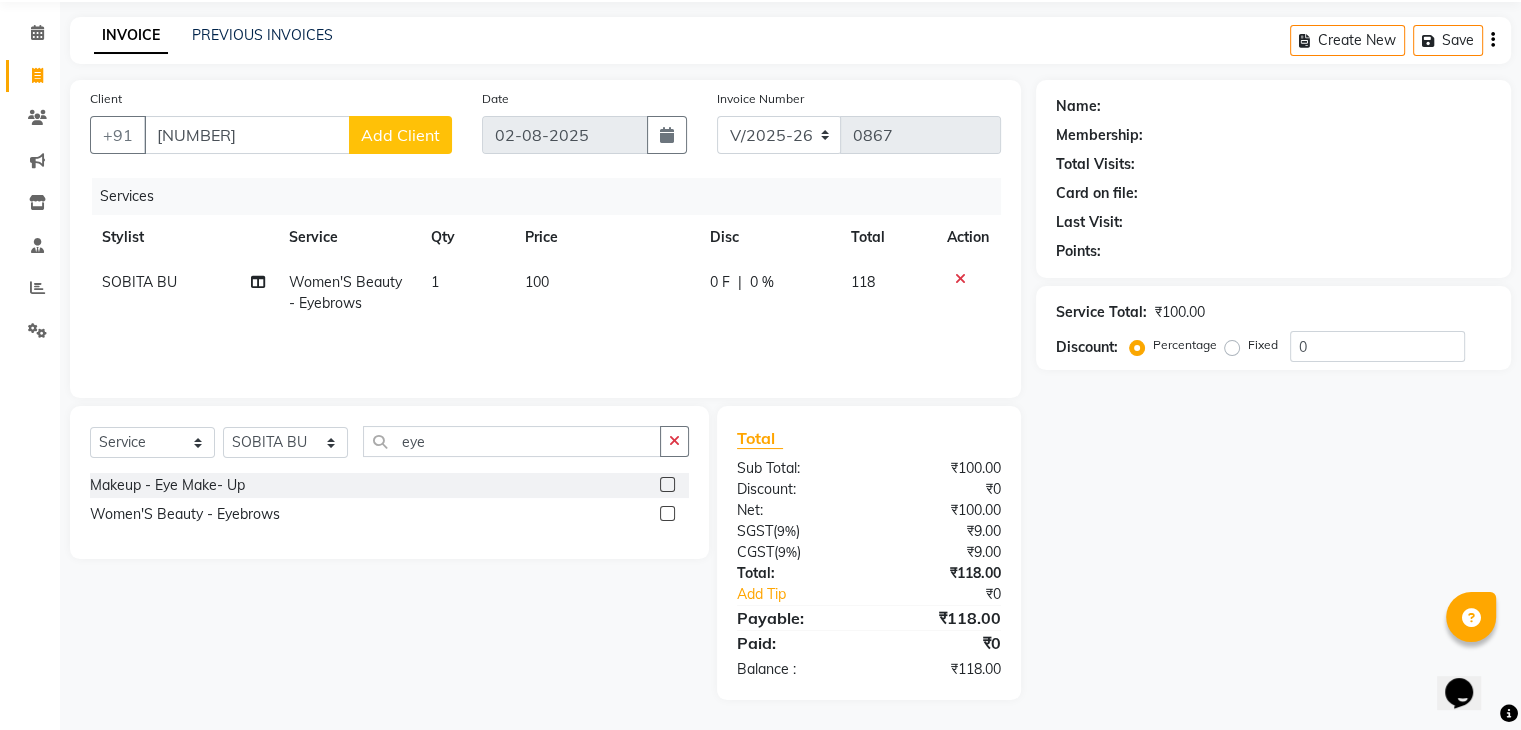 click on "Add Client" 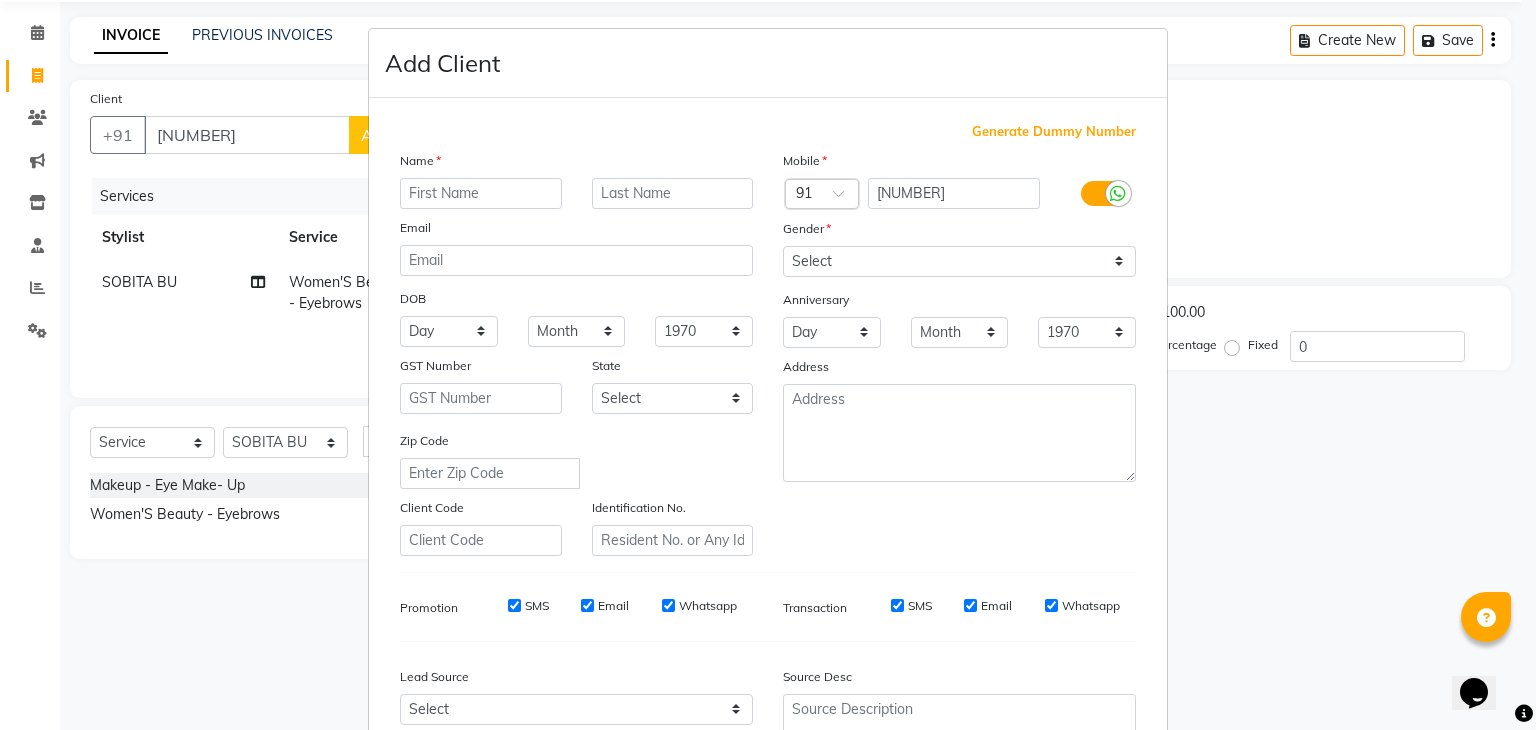 click on "Name Email DOB Day 01 02 03 04 05 06 07 08 09 10 11 12 13 14 15 16 17 18 19 20 21 22 23 24 25 26 27 28 29 30 31 Month January February March April May June July August September October November December 1940 1941 1942 1943 1944 1945 1946 1947 1948 1949 1950 1951 1952 1953 1954 1955 1956 1957 1958 1959 1960 1961 1962 1963 1964 1965 1966 1967 1968 1969 1970 1971 1972 1973 1974 1975 1976 1977 1978 1979 1980 1981 1982 1983 1984 1985 1986 1987 1988 1989 1990 1991 1992 1993 1994 1995 1996 1997 1998 1999 2000 2001 2002 2003 2004 2005 2006 2007 2008 2009 2010 2011 2012 2013 2014 2015 2016 2017 2018 2019 2020 2021 2022 2023 2024 GST Number State Select Andaman and Nicobar Islands Andhra Pradesh Arunachal Pradesh Assam Bihar Chandigarh Chhattisgarh Dadra and Nagar Haveli Daman and Diu Delhi Goa Gujarat Haryana Himachal Pradesh Jammu and Kashmir Jharkhand Karnataka Kerala Lakshadweep Madhya Pradesh Maharashtra Manipur Meghalaya Mizoram Nagaland Odisha Pondicherry Punjab Rajasthan Sikkim Tamil Nadu Telangana Tripura" at bounding box center (576, 353) 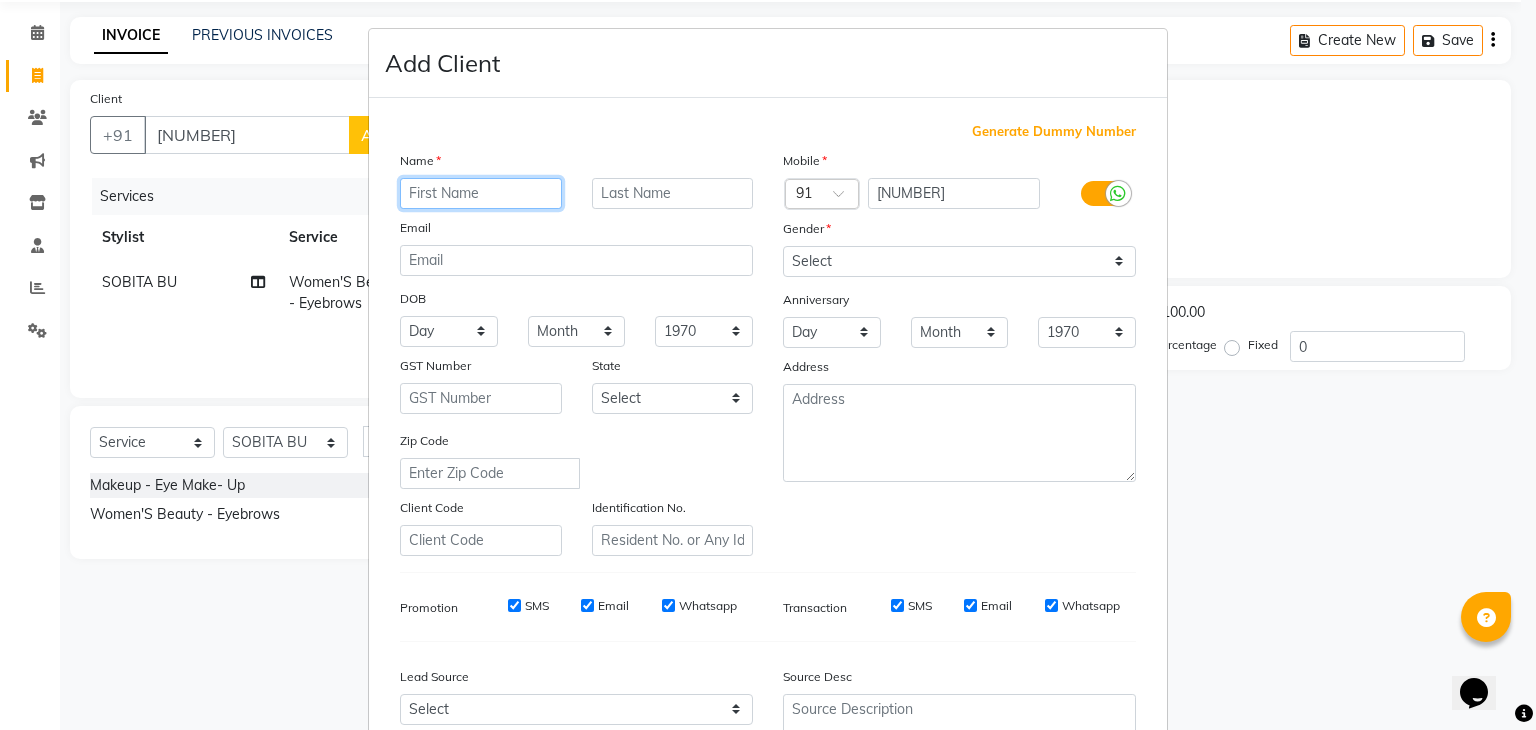 click at bounding box center [481, 193] 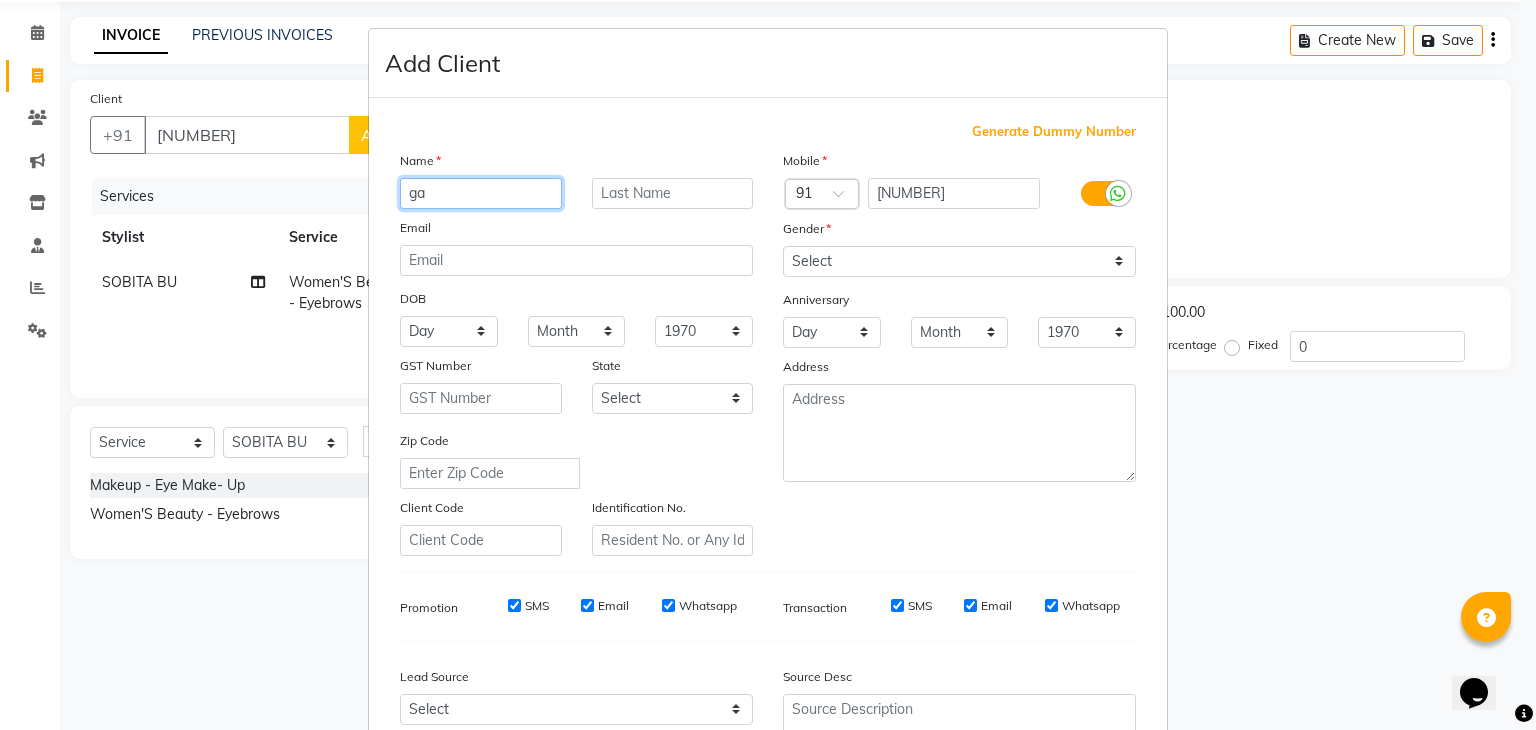 type on "g" 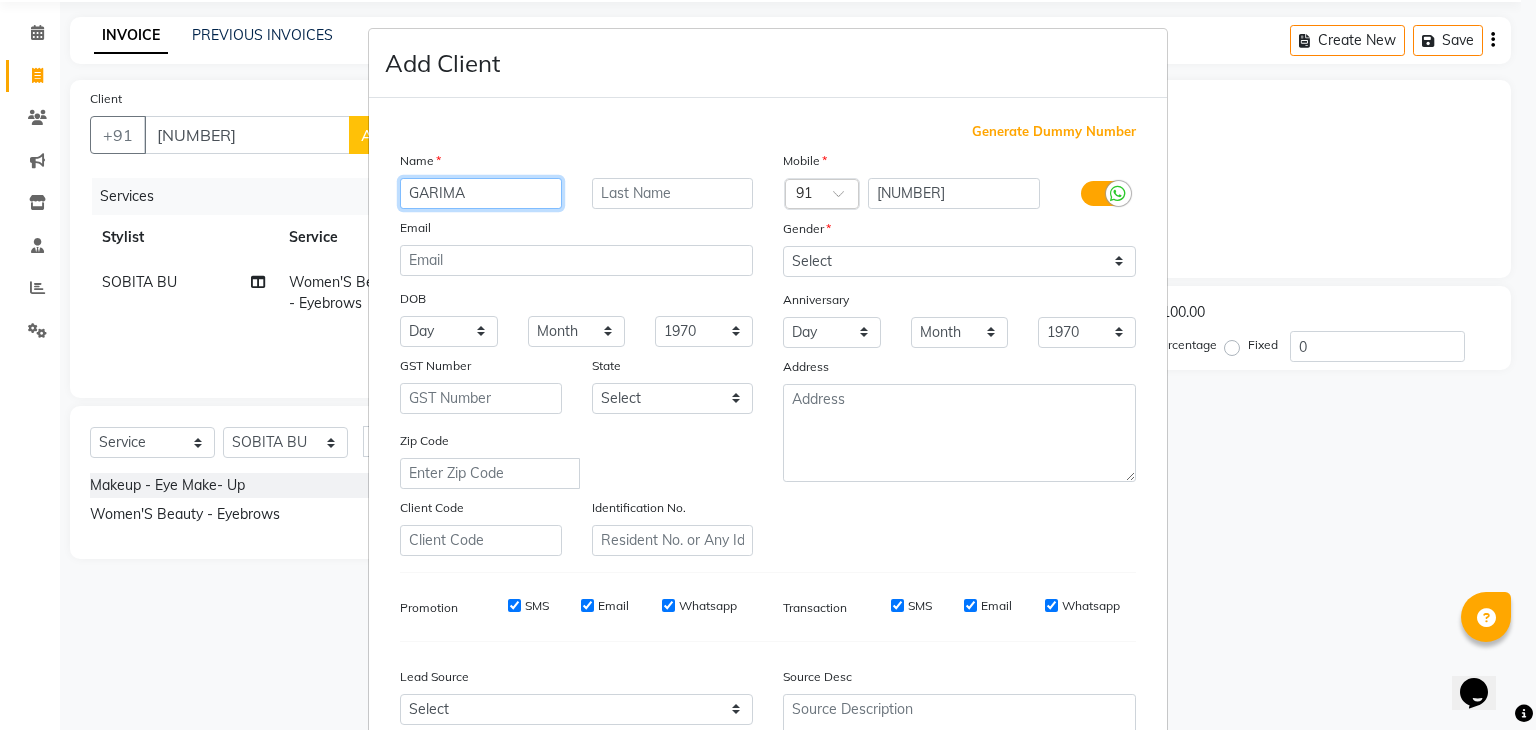 type on "GARIMA" 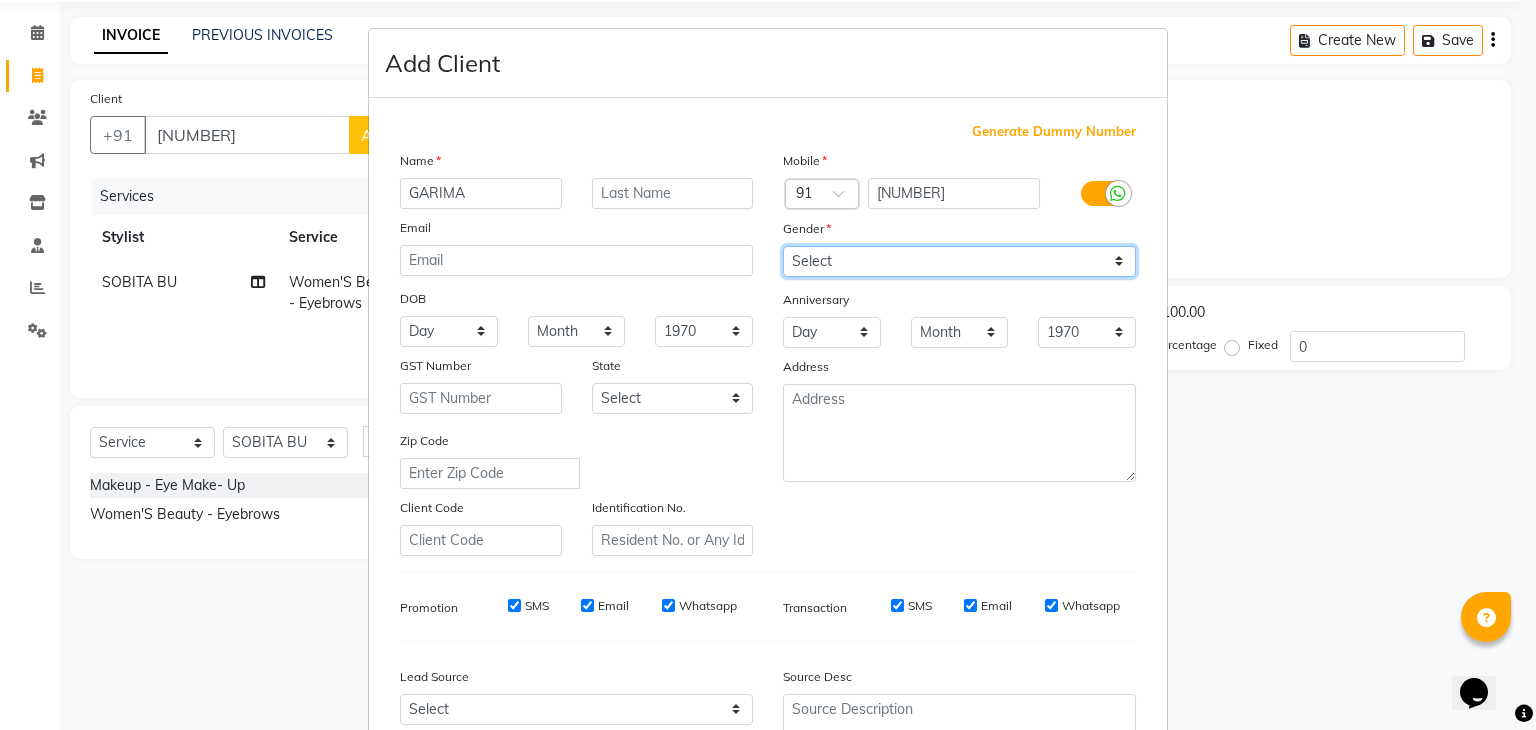 click on "Select Male Female Other Prefer Not To Say" at bounding box center (959, 261) 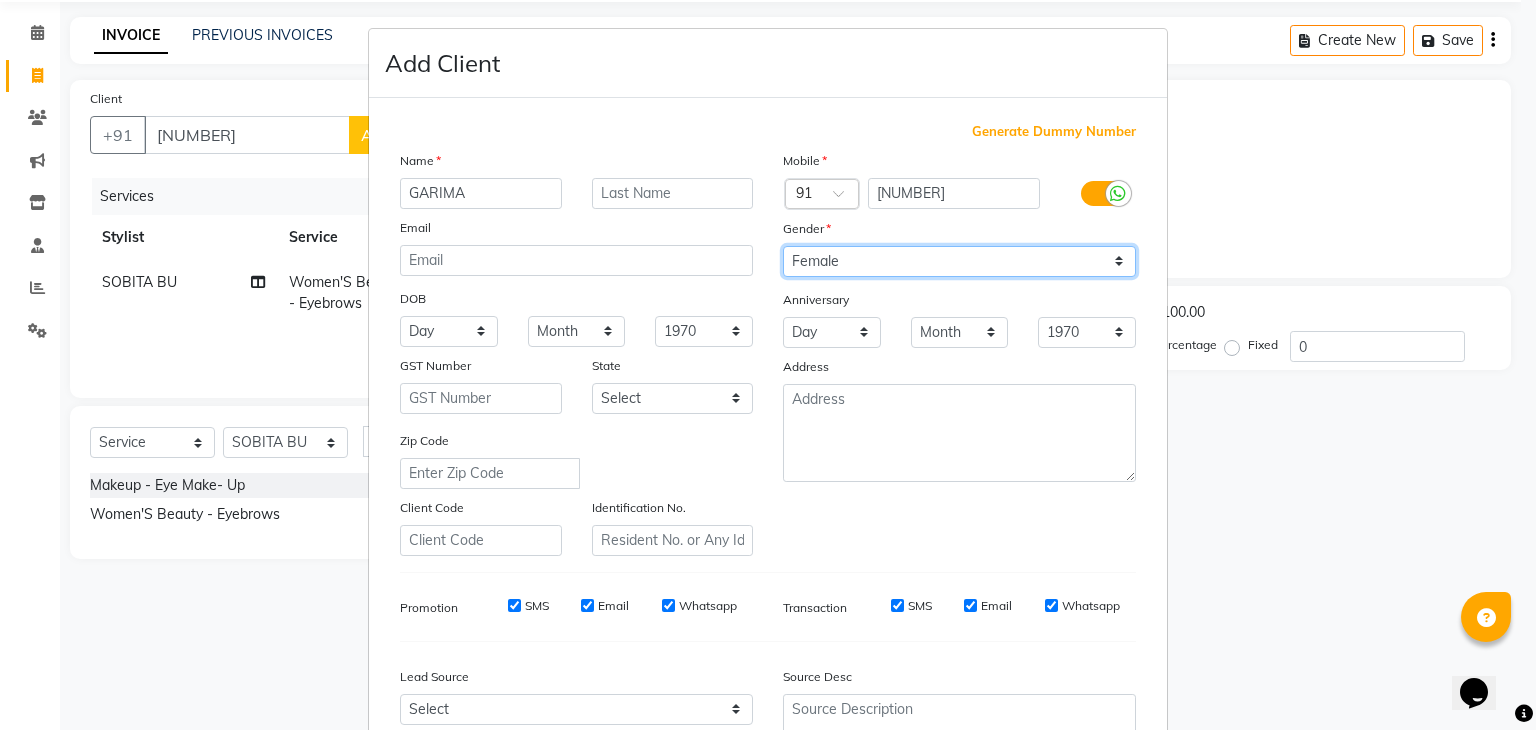 click on "Select Male Female Other Prefer Not To Say" at bounding box center (959, 261) 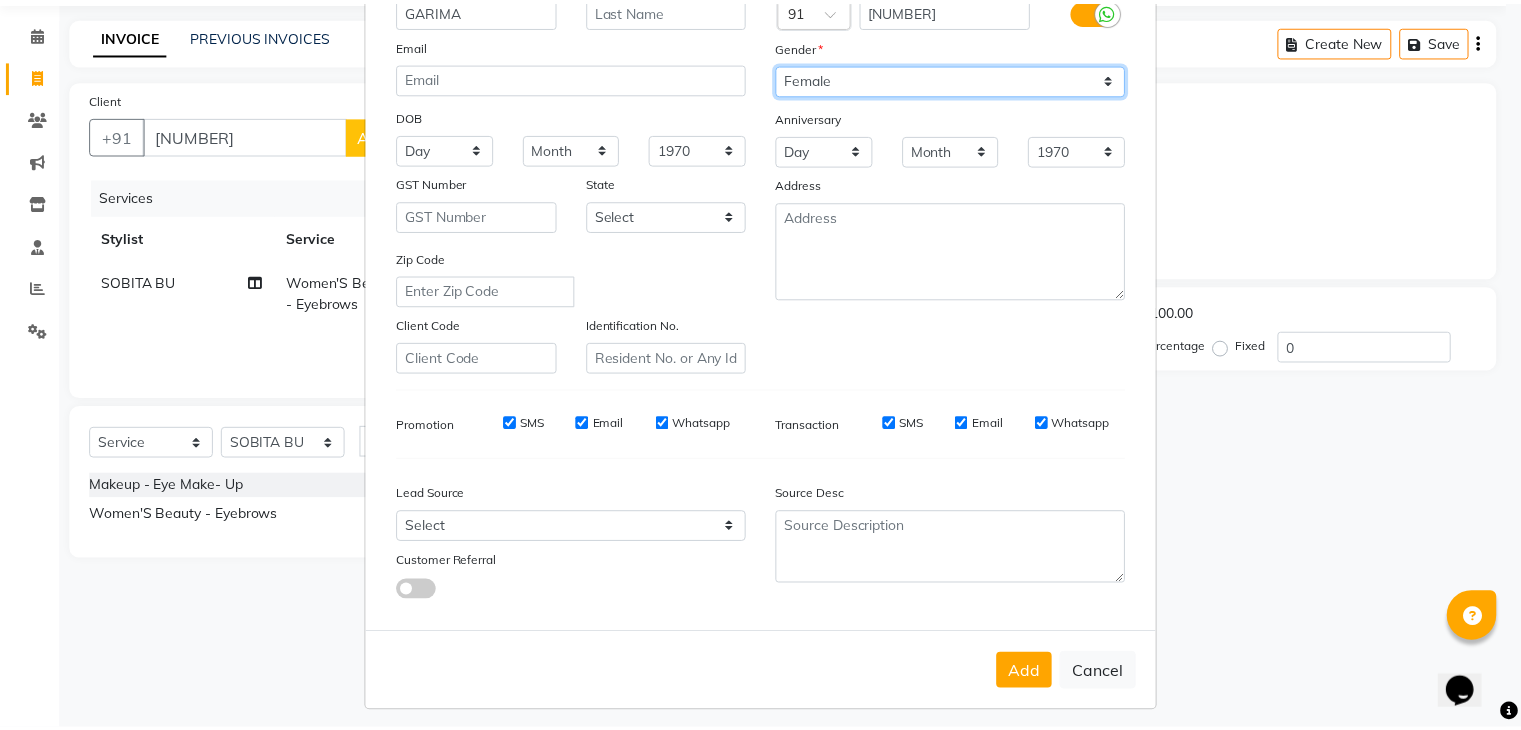 scroll, scrollTop: 203, scrollLeft: 0, axis: vertical 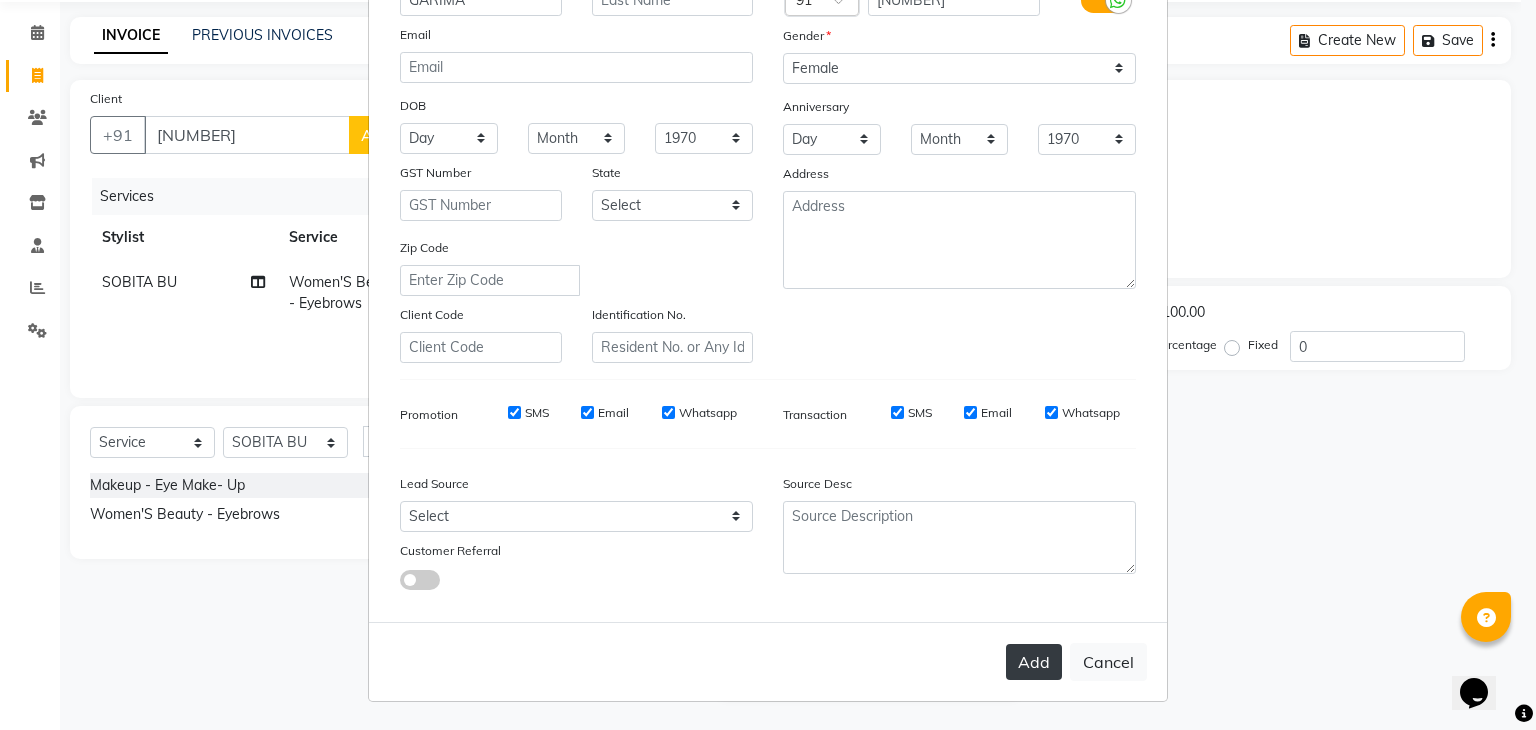 click on "Add" at bounding box center (1034, 662) 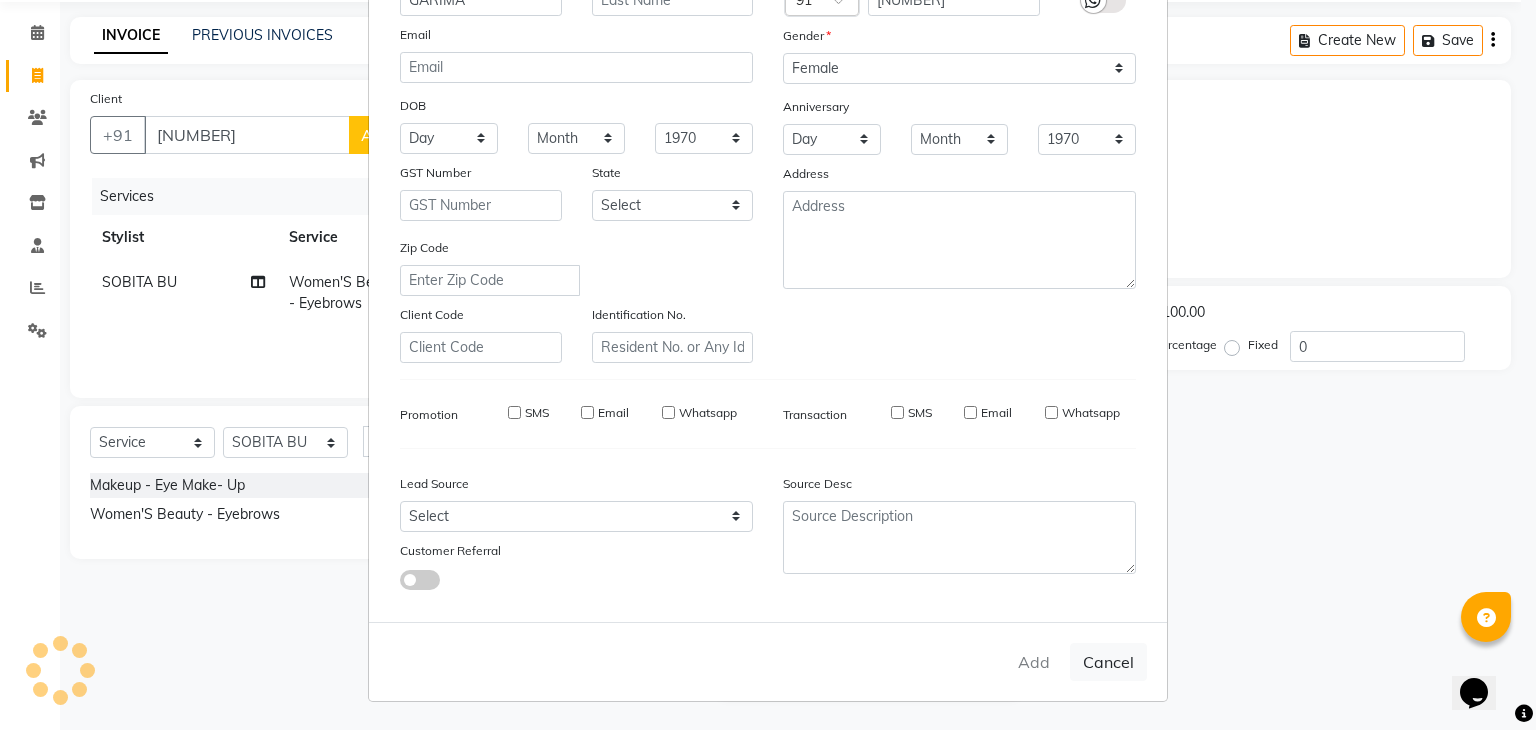 type on "60******80" 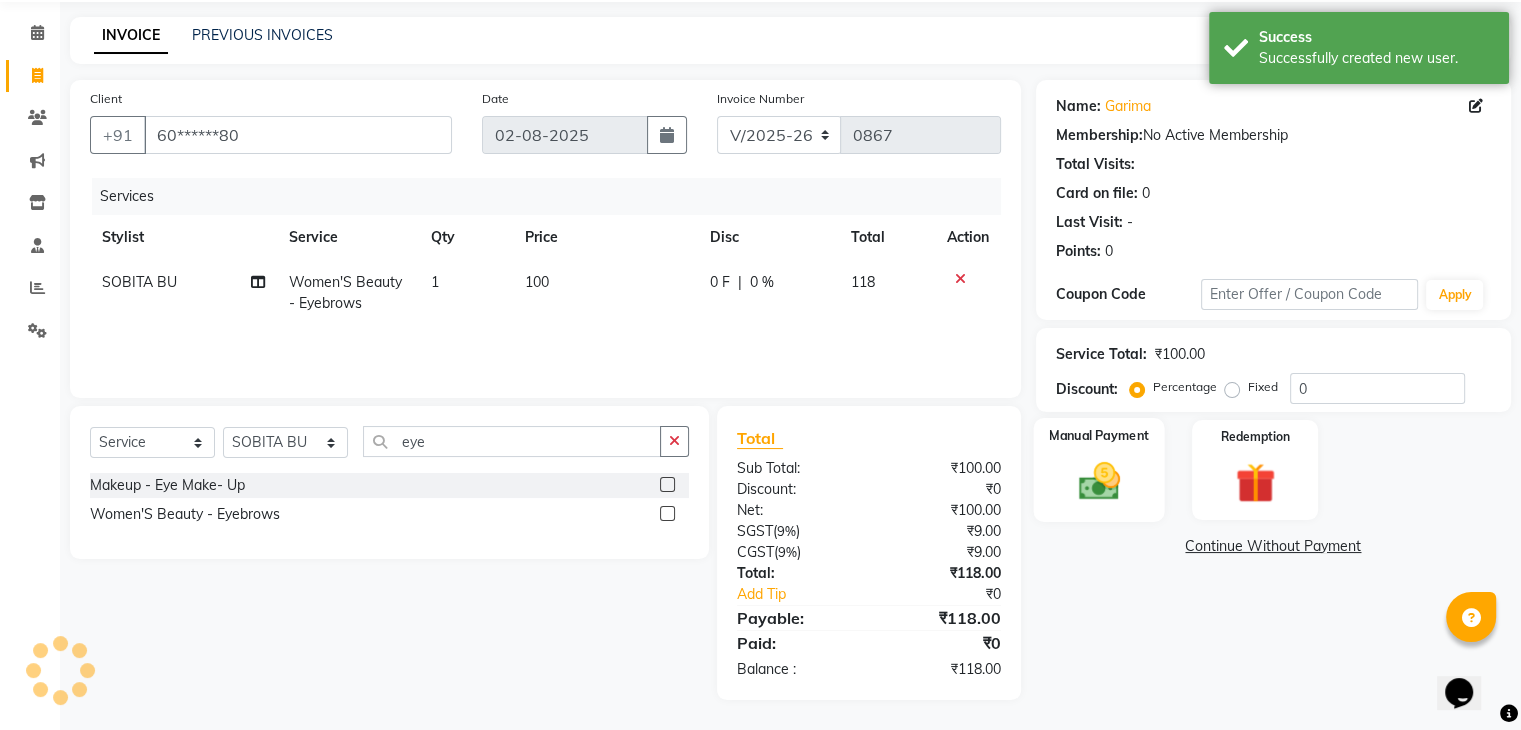click 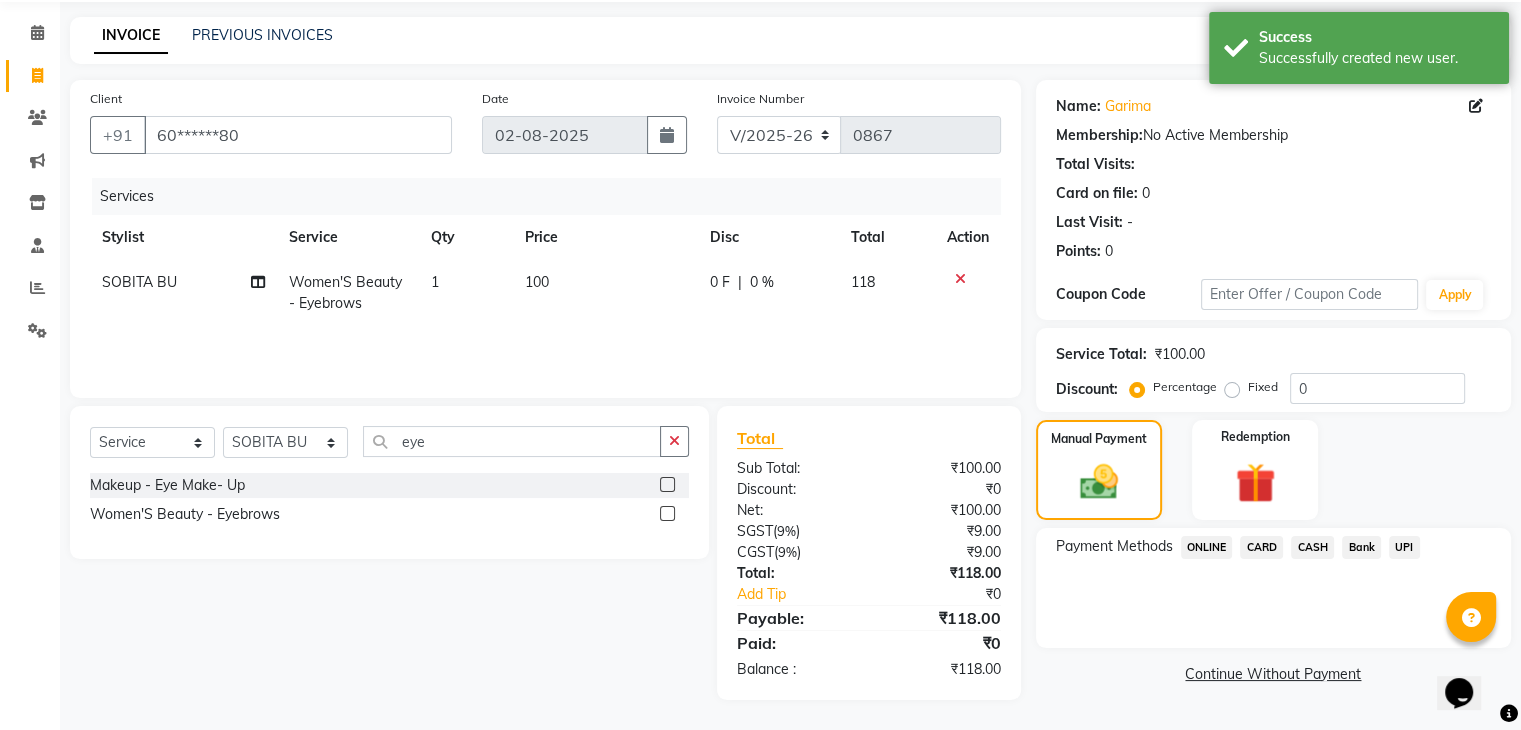 click on "ONLINE" 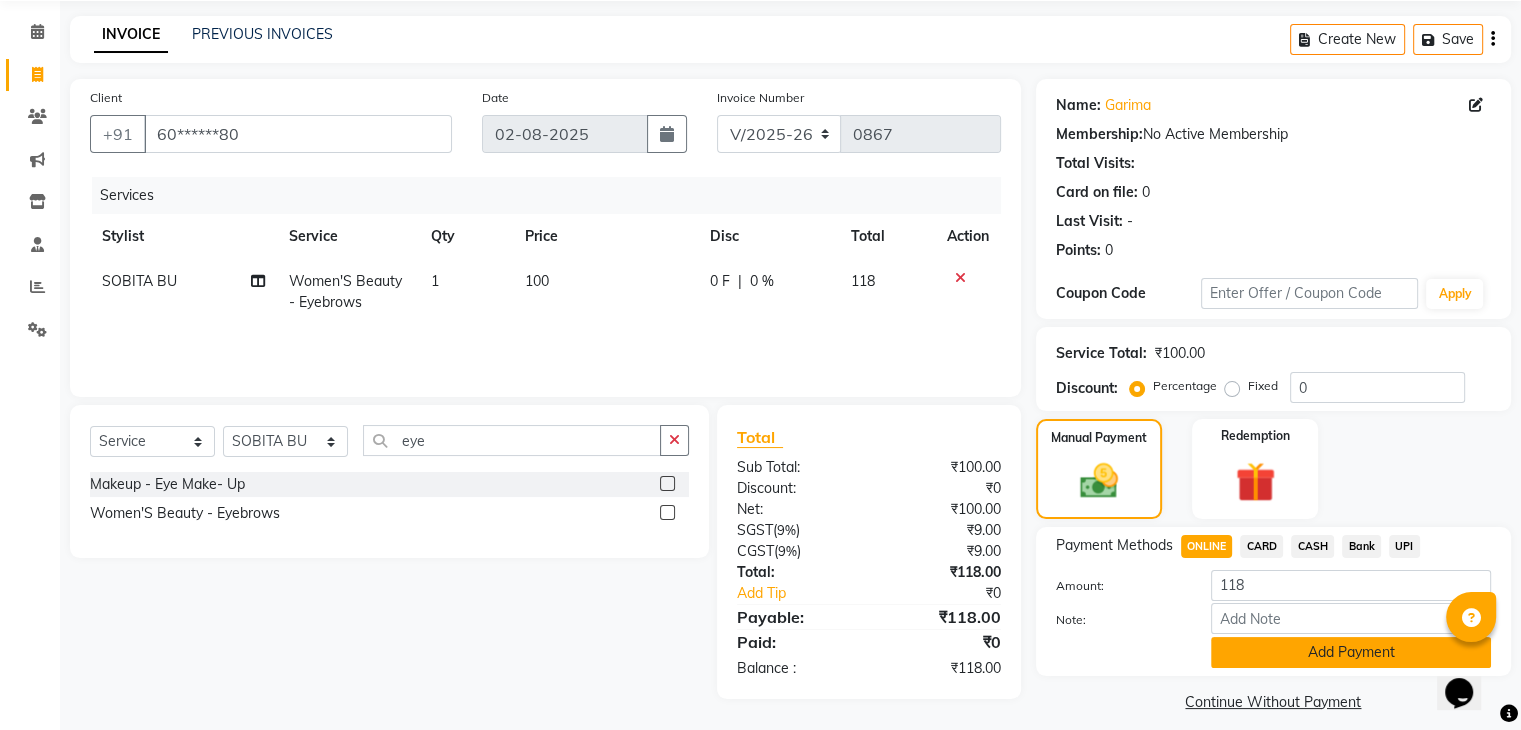 click on "Add Payment" 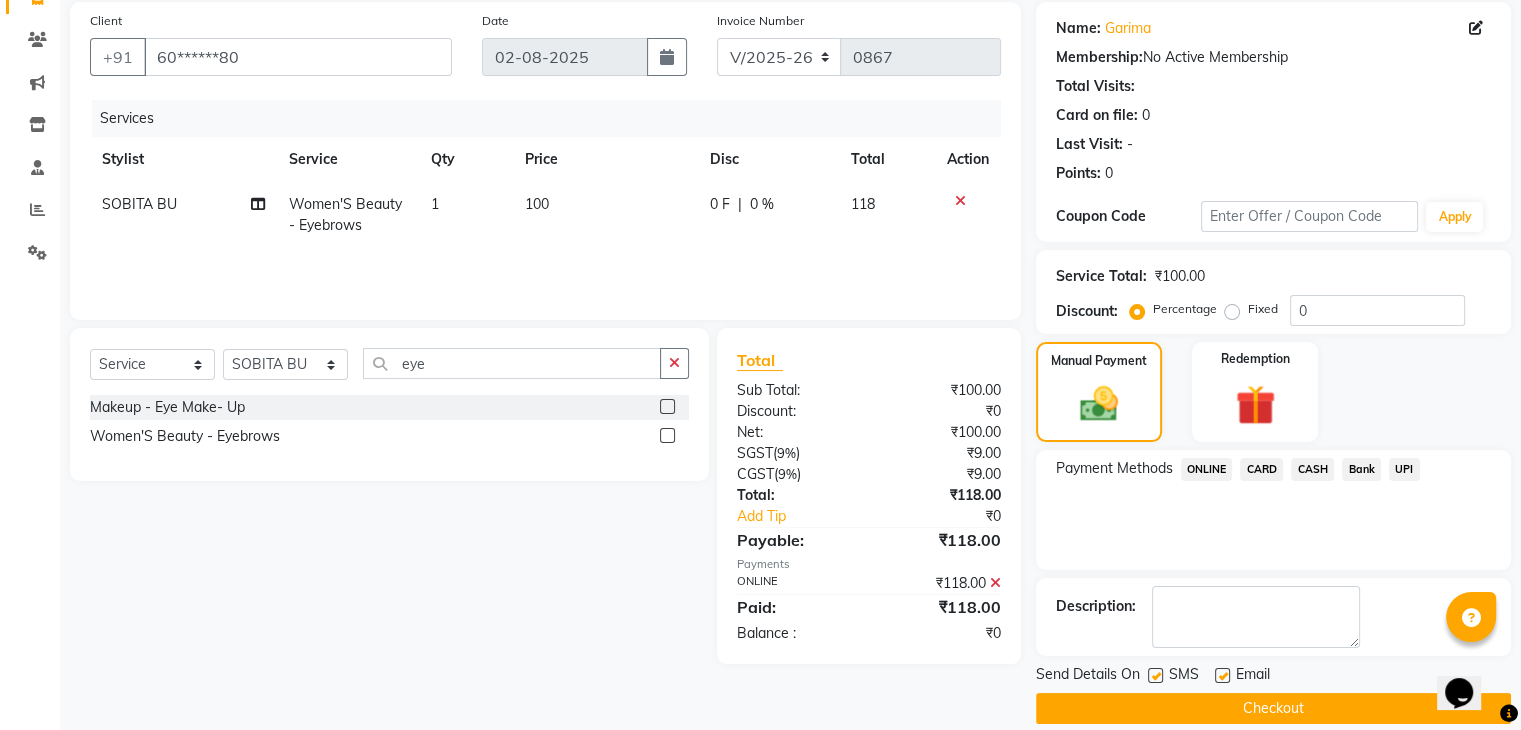 scroll, scrollTop: 171, scrollLeft: 0, axis: vertical 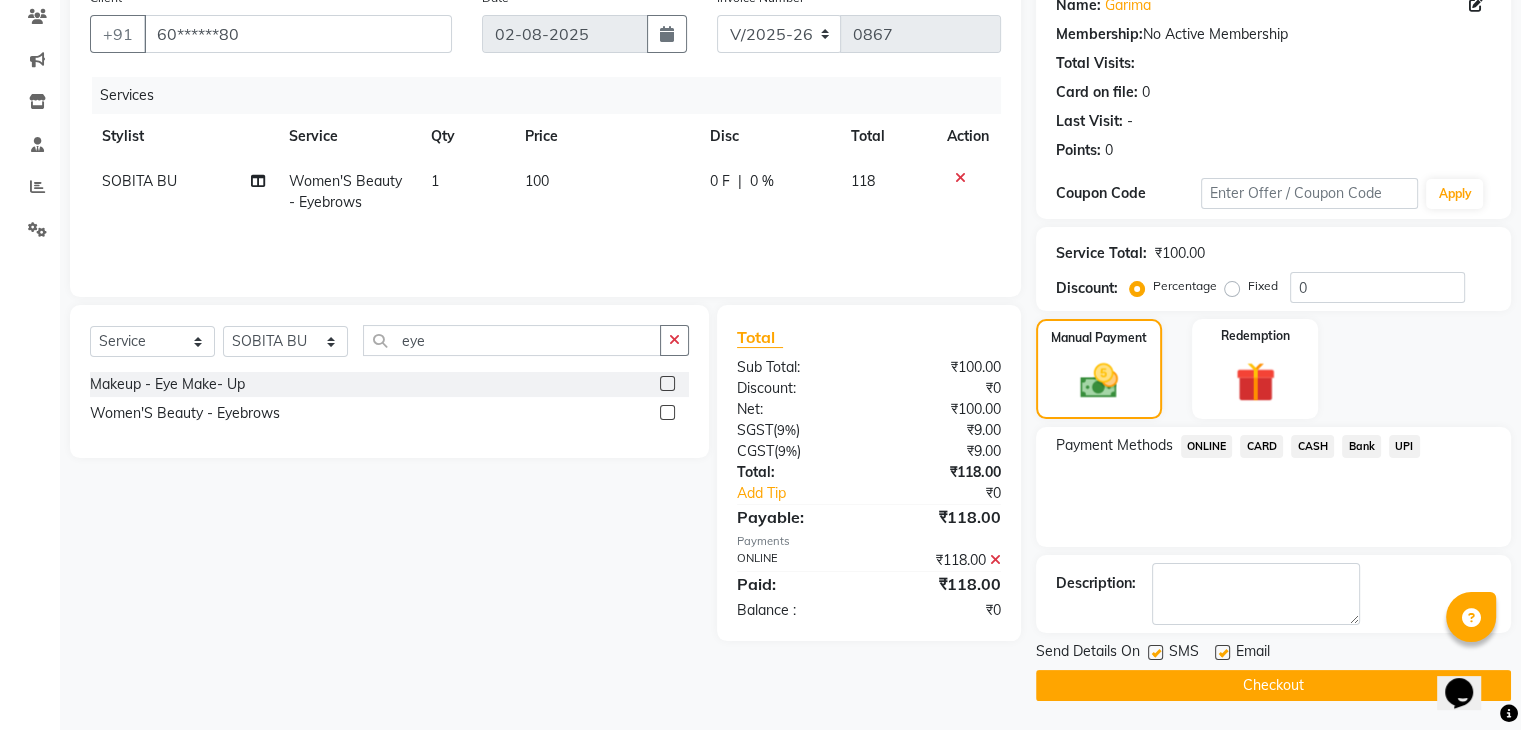 click on "Checkout" 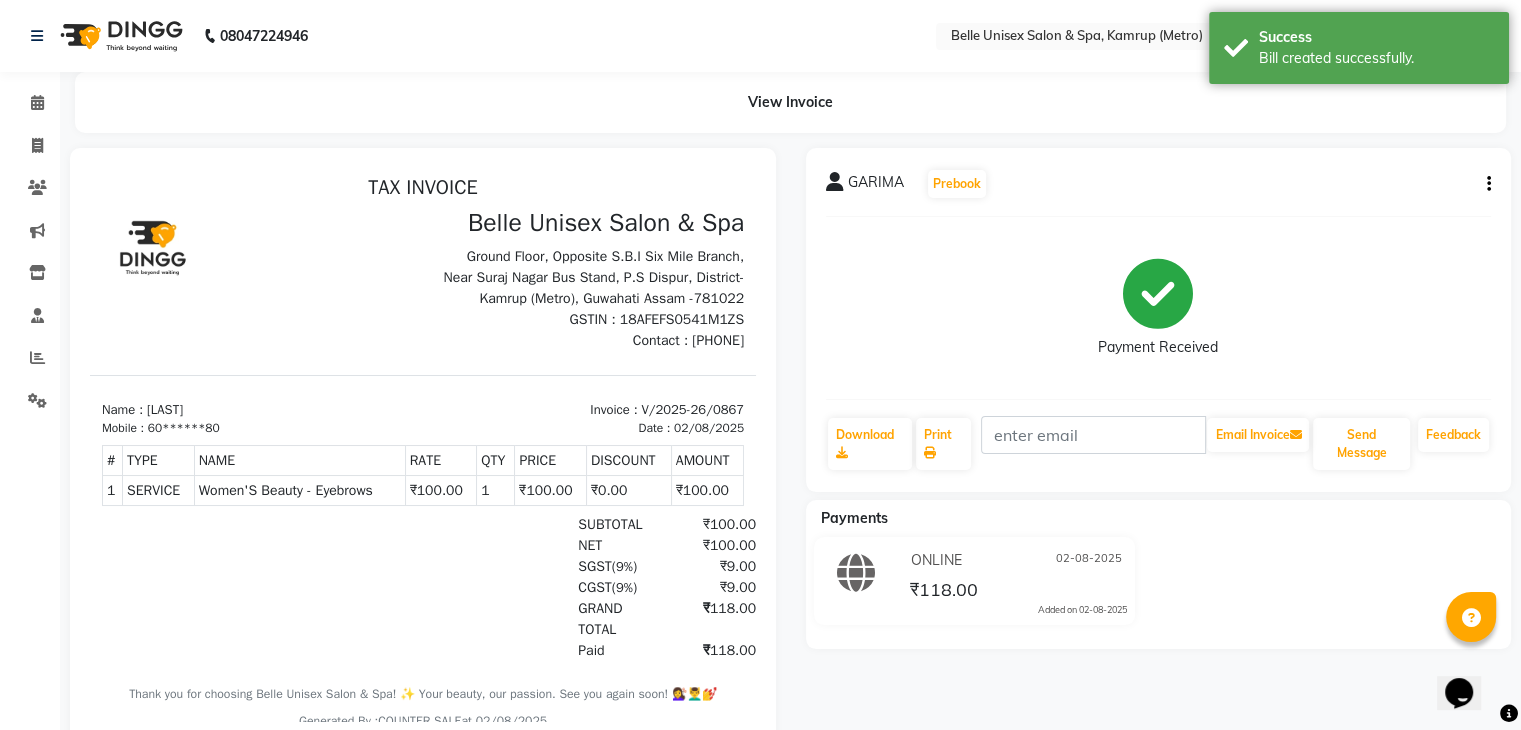 scroll, scrollTop: 0, scrollLeft: 0, axis: both 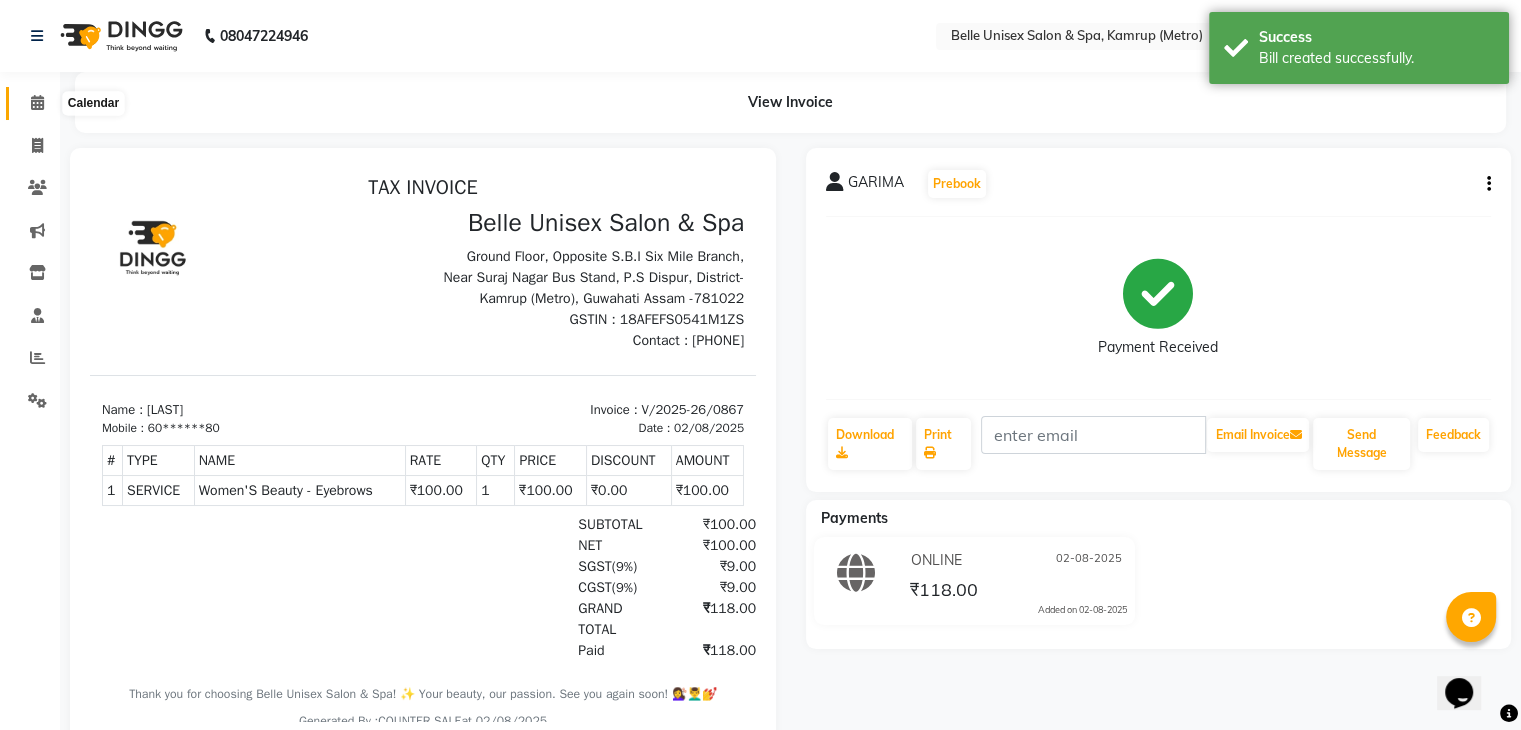 click 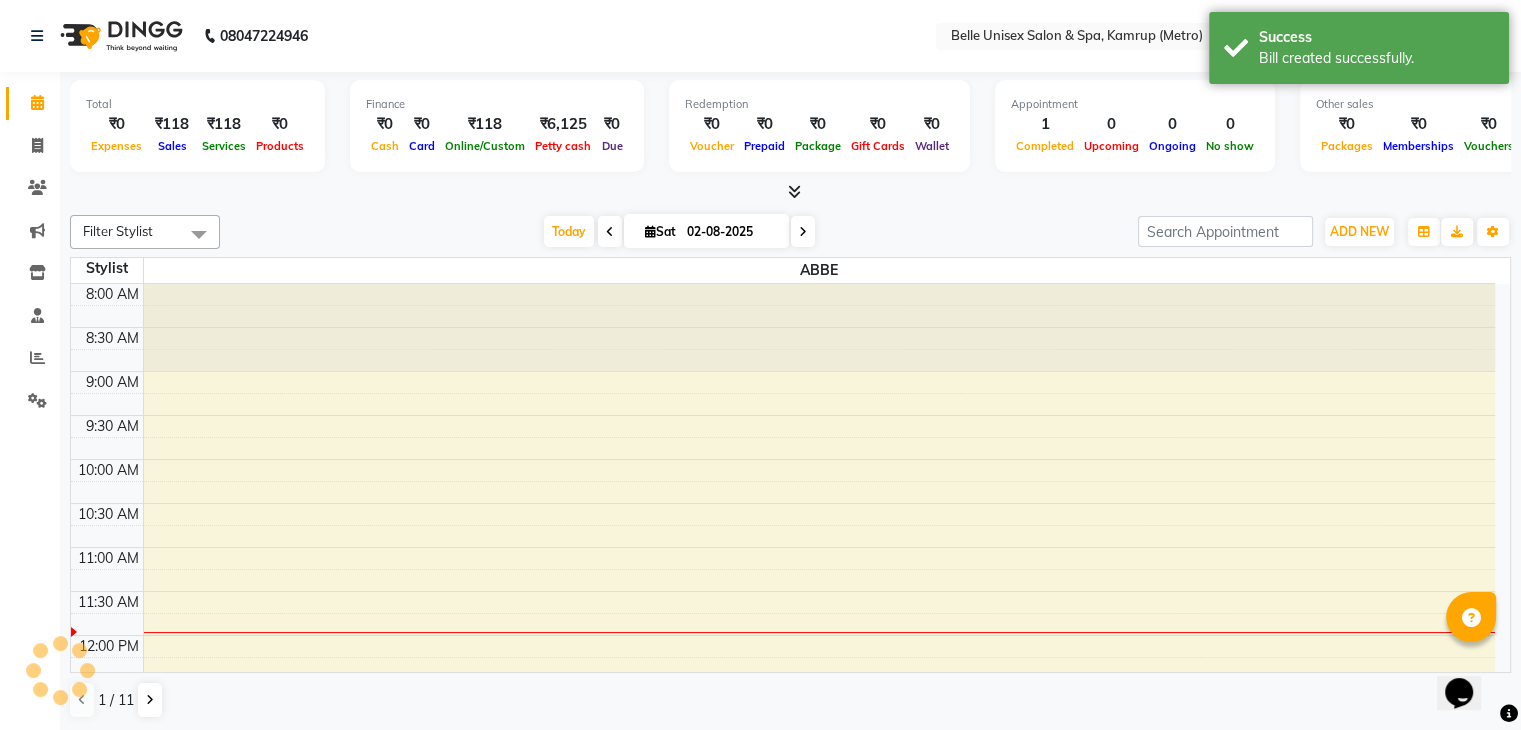 scroll, scrollTop: 350, scrollLeft: 0, axis: vertical 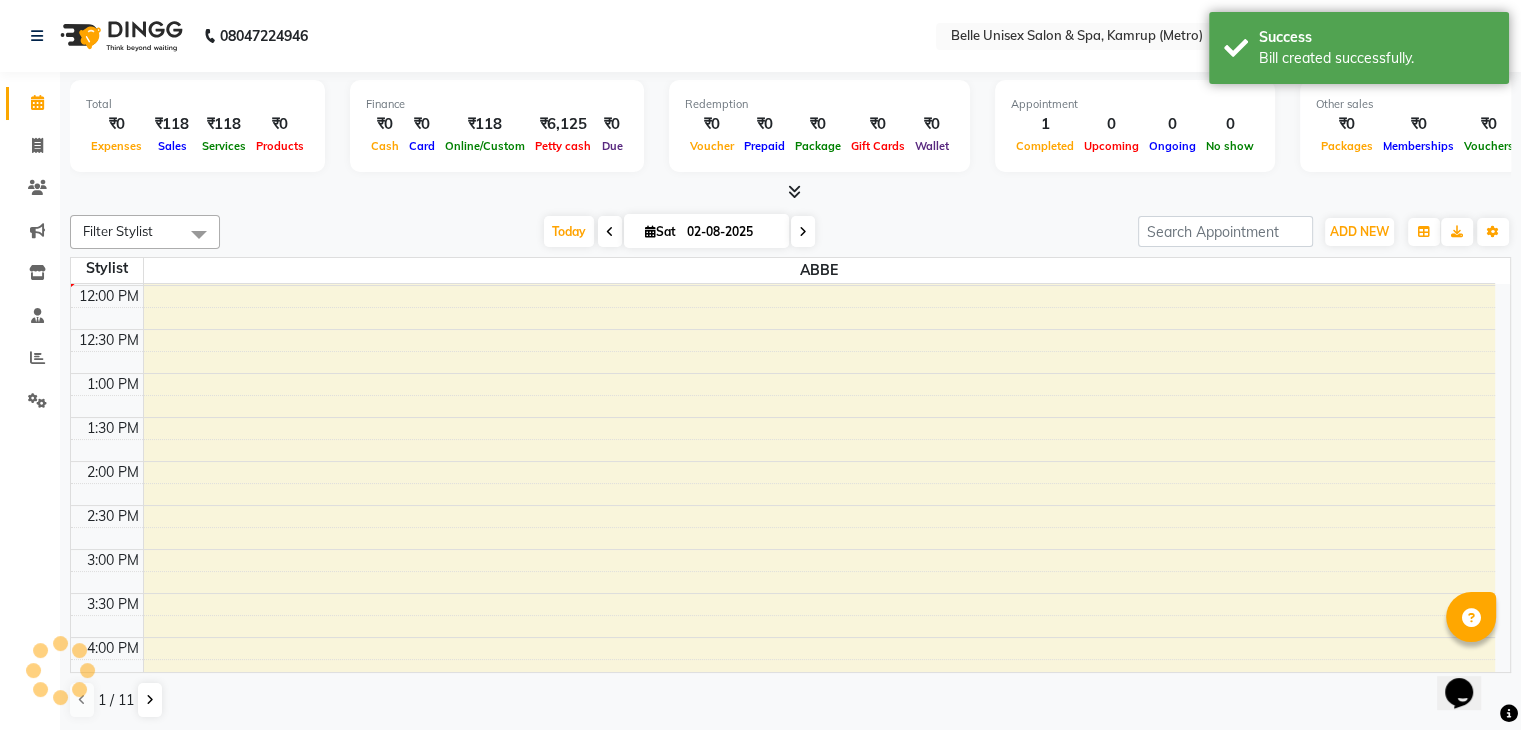click on "Filter Stylist Select All ABBE ALEX UHD  ASEM  COUNTER SALE  IMLE AO JUPITARA(HK) PURNIMA HK  RANA KANTI SINHA  SANGAM THERAPIST SOBITA BU THOIBA M. Today  Sat 02-08-2025 Toggle Dropdown Add Appointment Add Invoice Add Expense Add Attendance Add Client Add Transaction Toggle Dropdown Add Appointment Add Invoice Add Expense Add Attendance Add Client ADD NEW Toggle Dropdown Add Appointment Add Invoice Add Expense Add Attendance Add Client Add Transaction Filter Stylist Select All ABBE ALEX UHD  ASEM  COUNTER SALE  IMLE AO JUPITARA(HK) PURNIMA HK  RANA KANTI SINHA  SANGAM THERAPIST SOBITA BU THOIBA M. Group By  Staff View   Room View  View as Vertical  Vertical - Week View  Horizontal  Horizontal - Week View  List  Toggle Dropdown Calendar Settings Manage Tags   Arrange Stylists   Reset Stylists  Full Screen  Show Available Stylist  Appointment Form Zoom 100% Staff/Room Display Count 1 Stylist ABBE 8:00 AM 8:30 AM 9:00 AM 9:30 AM 10:00 AM 10:30 AM 11:00 AM 11:30 AM 12:00 PM 12:30 PM 1:00 PM 1:30 PM 2:00 PM" 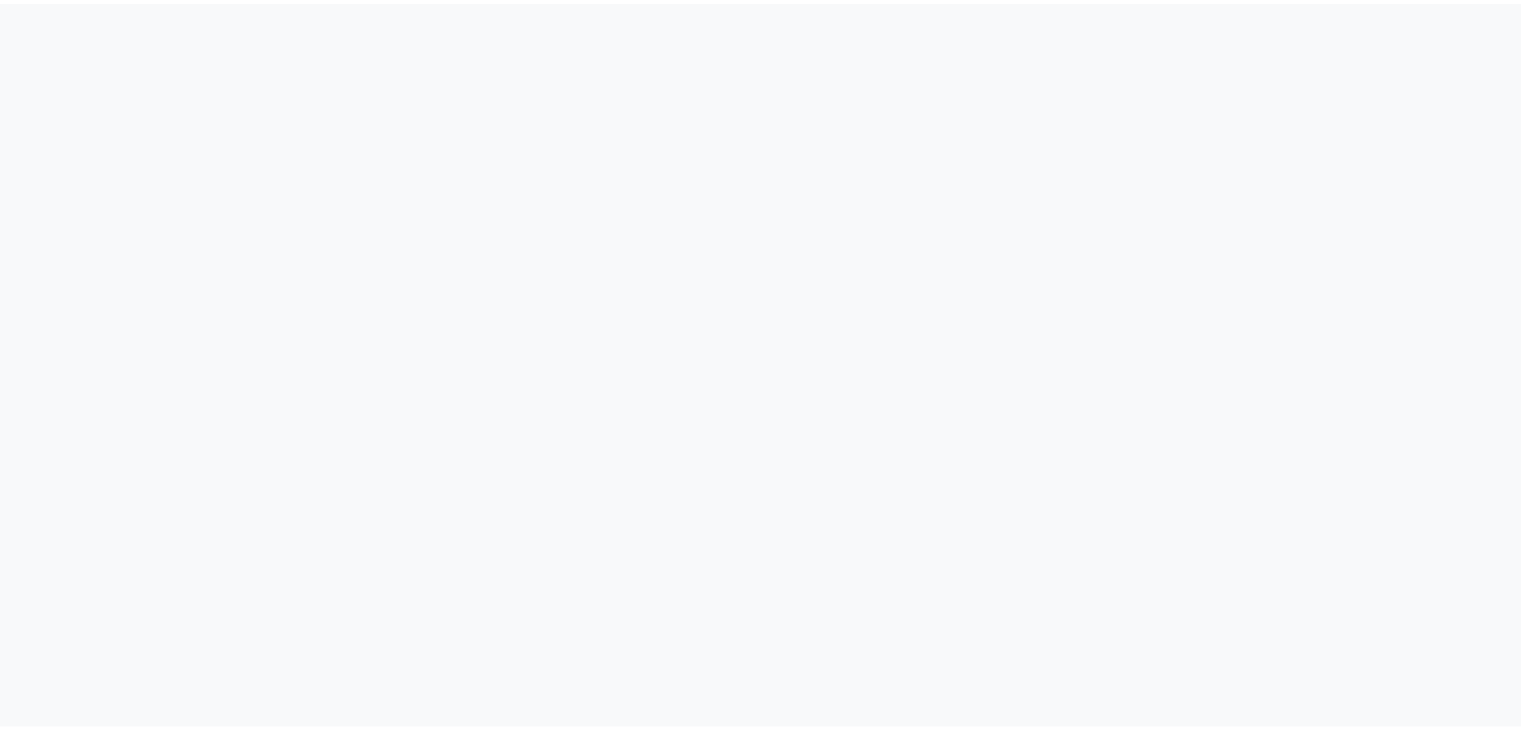 scroll, scrollTop: 0, scrollLeft: 0, axis: both 